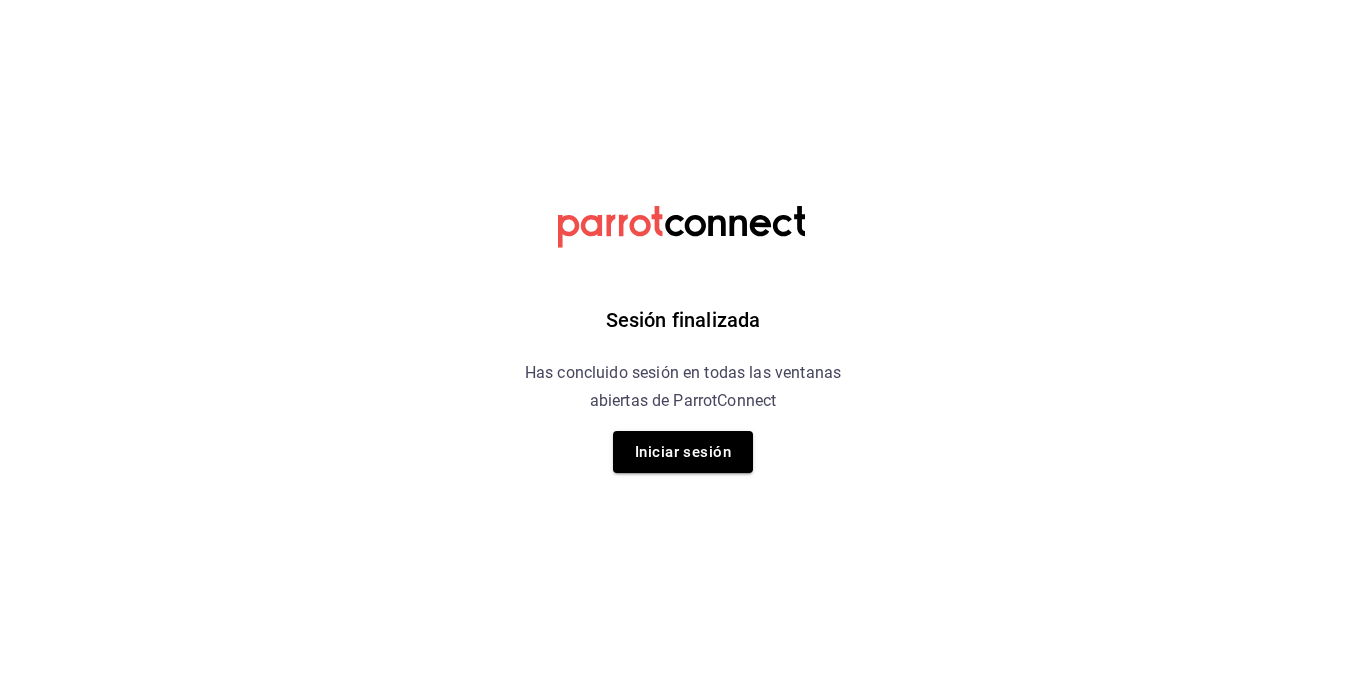 scroll, scrollTop: 0, scrollLeft: 0, axis: both 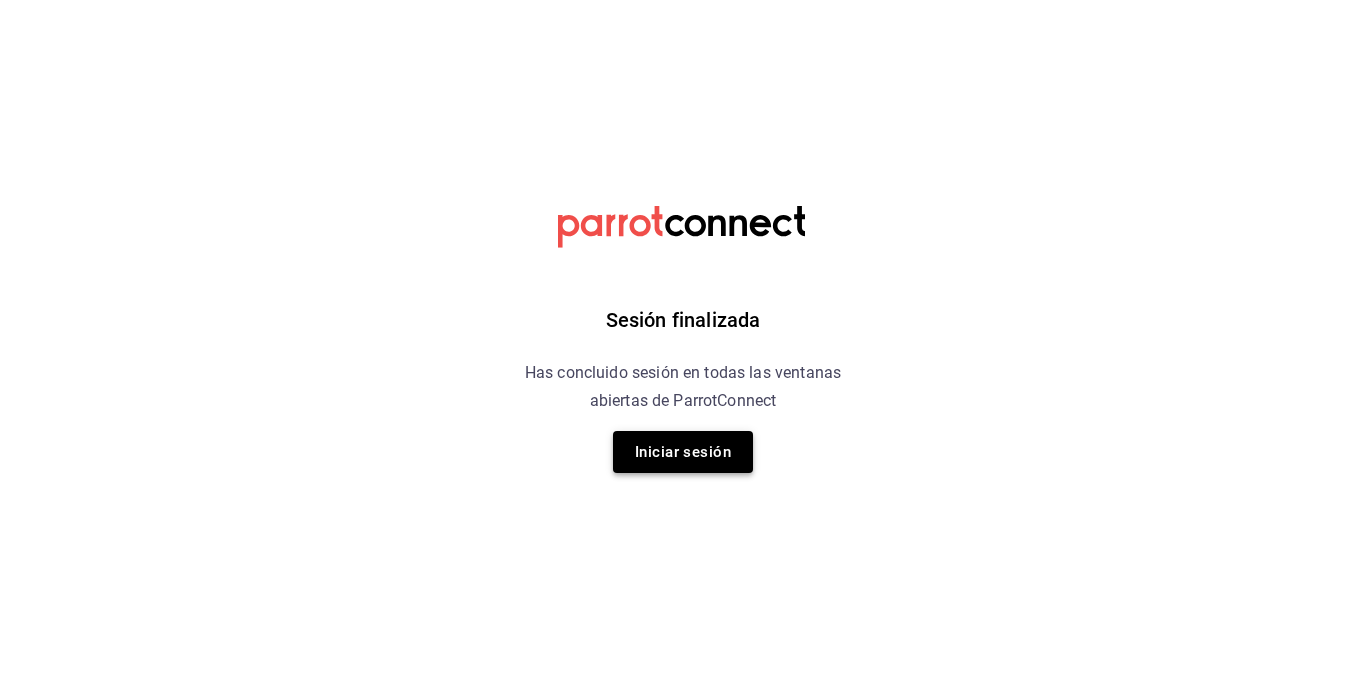 click on "Iniciar sesión" at bounding box center (683, 452) 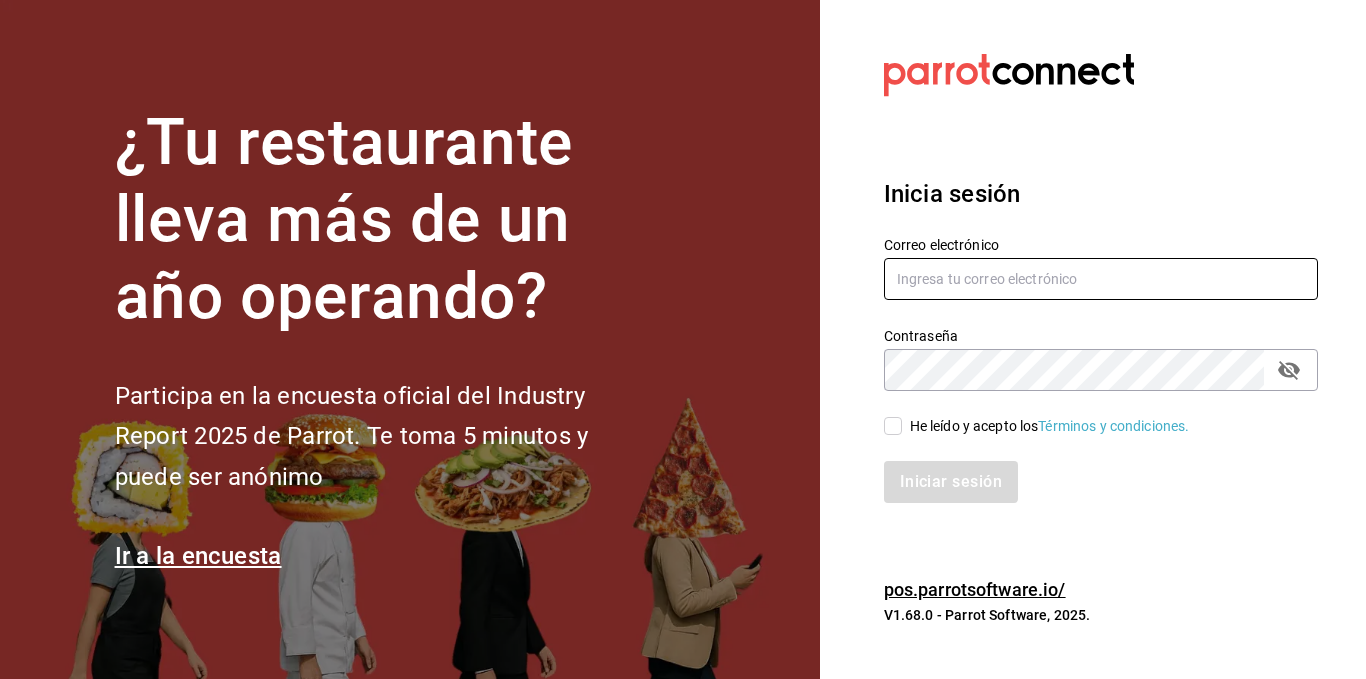 type on "[EMAIL]" 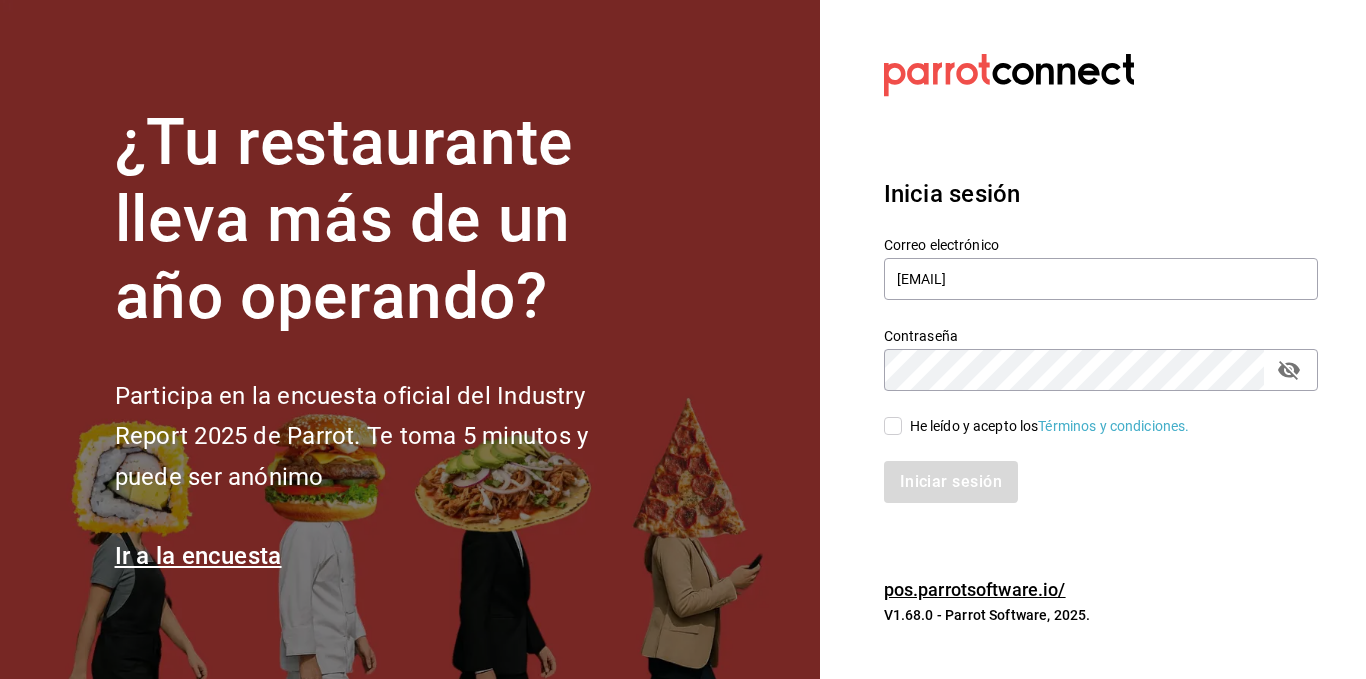 click on "He leído y acepto los  Términos y condiciones." at bounding box center (893, 426) 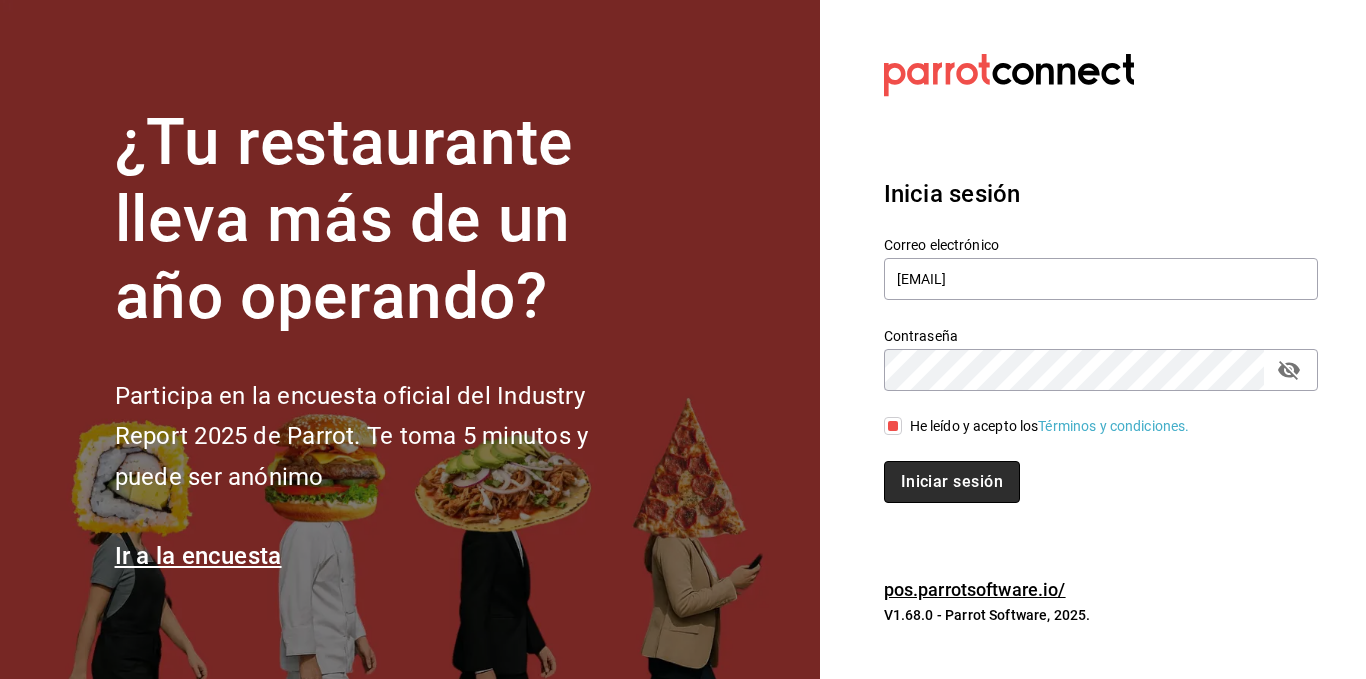 click on "Iniciar sesión" at bounding box center [952, 482] 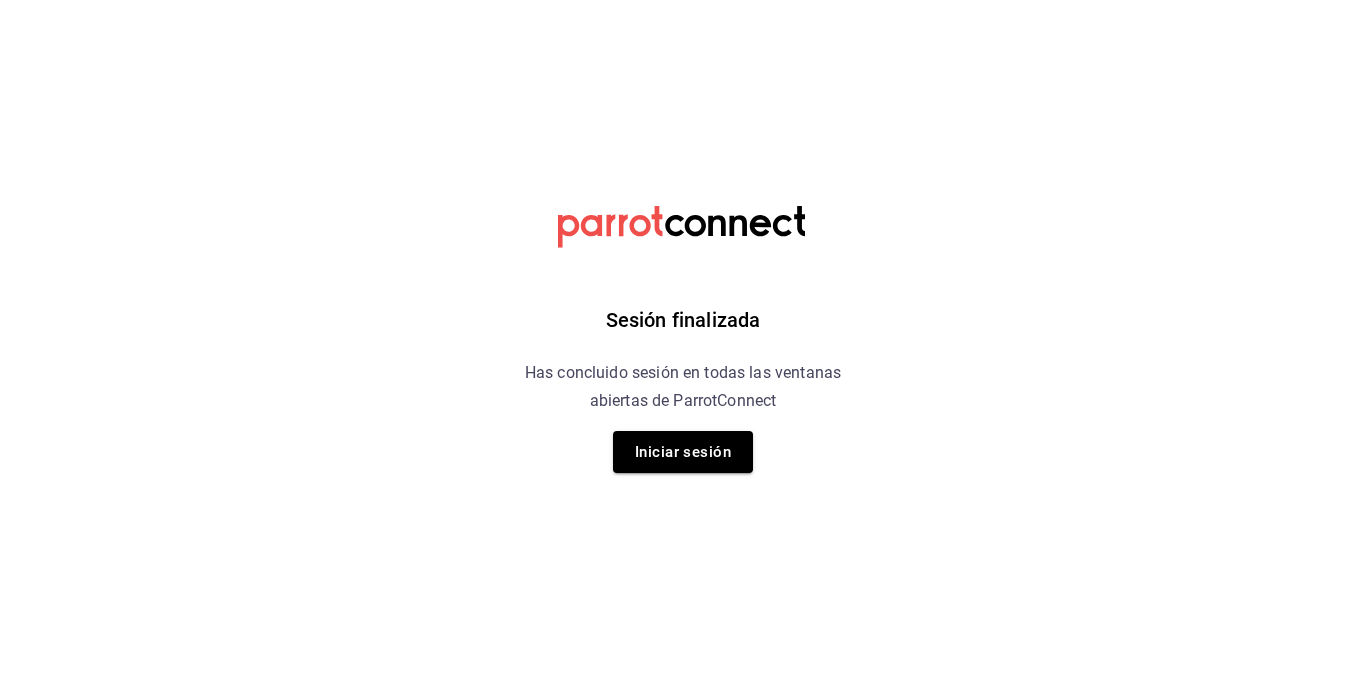 scroll, scrollTop: 0, scrollLeft: 0, axis: both 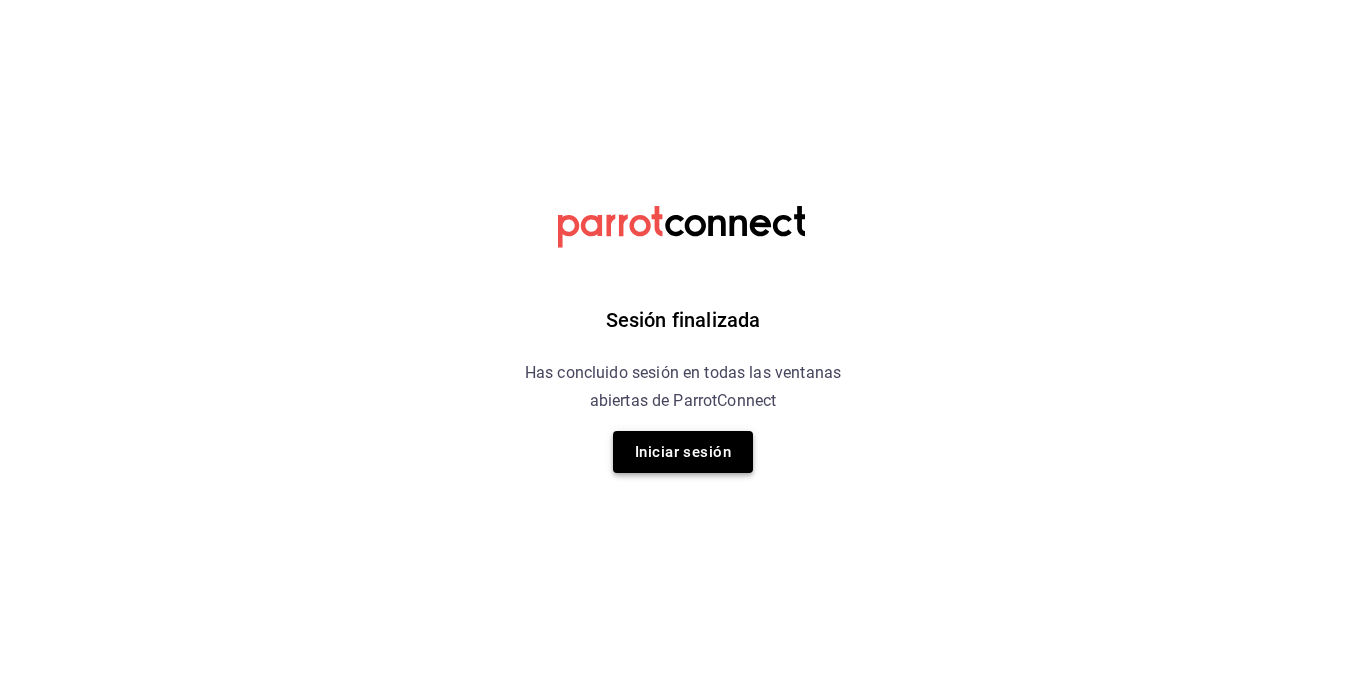 click on "Iniciar sesión" at bounding box center (683, 452) 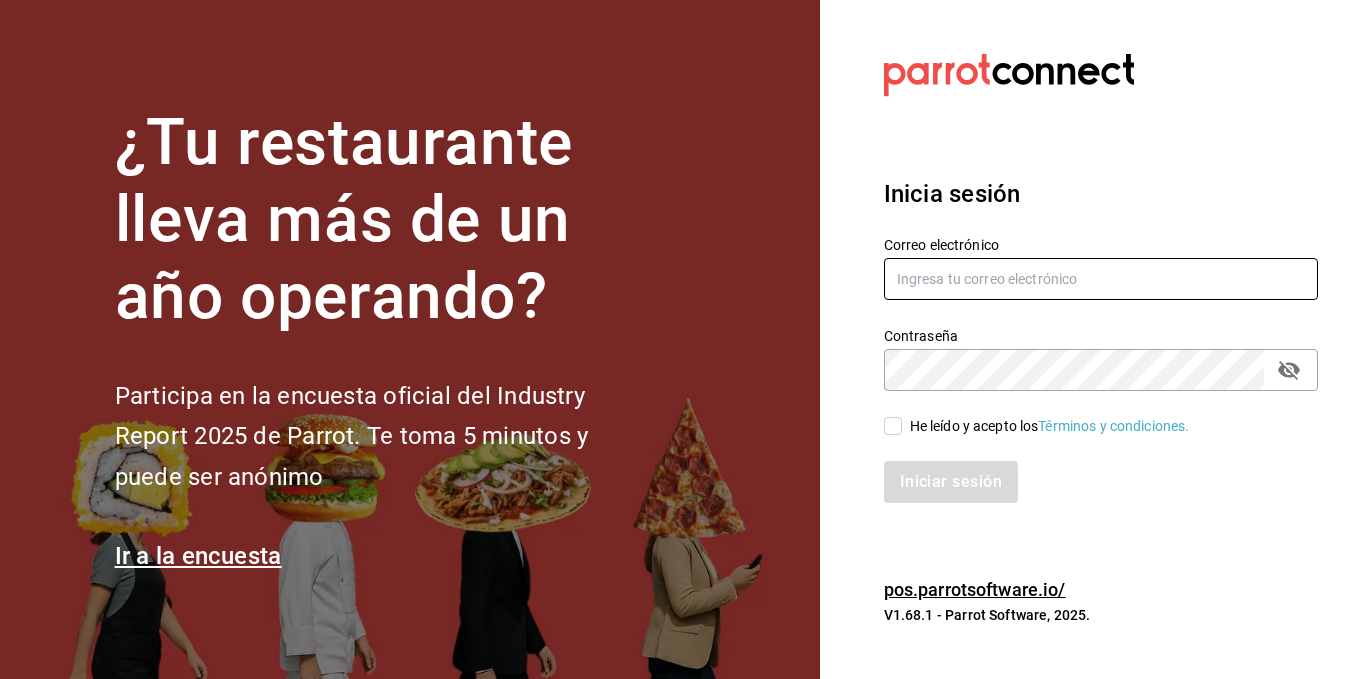 type on "administracion@restaurantelatino.com" 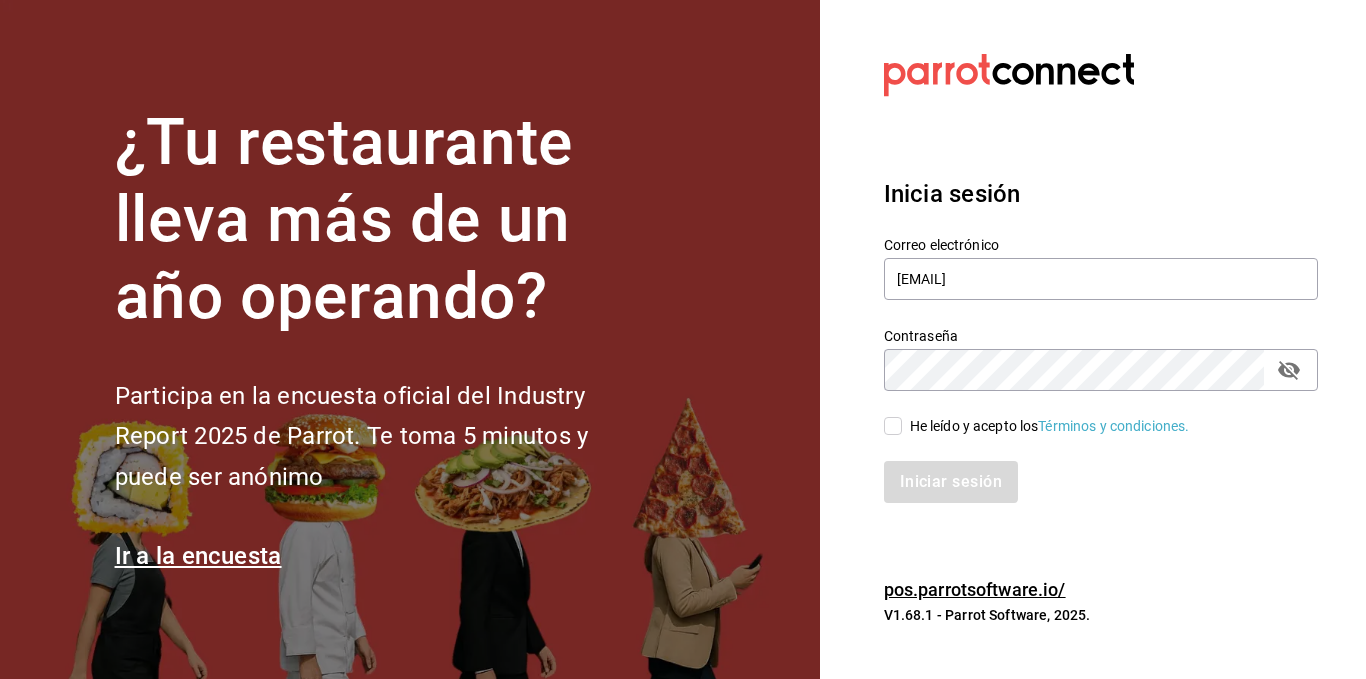 click on "He leído y acepto los  Términos y condiciones." at bounding box center [893, 426] 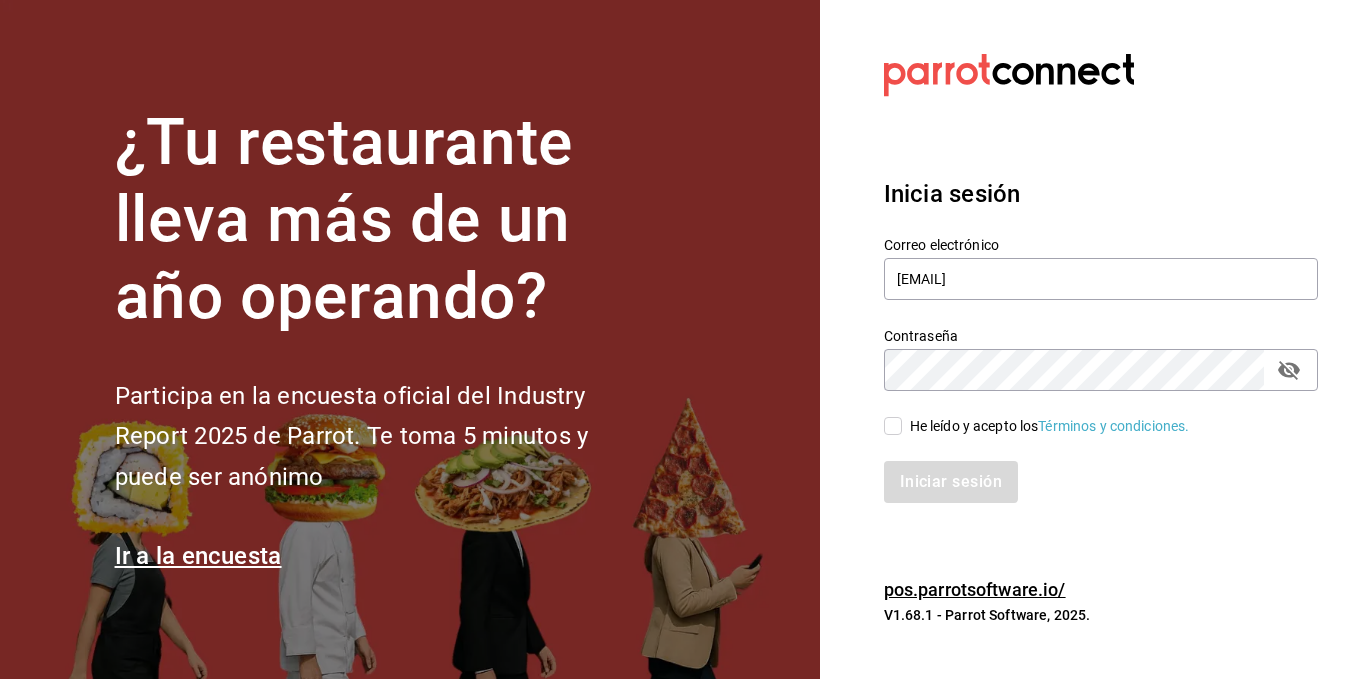 checkbox on "true" 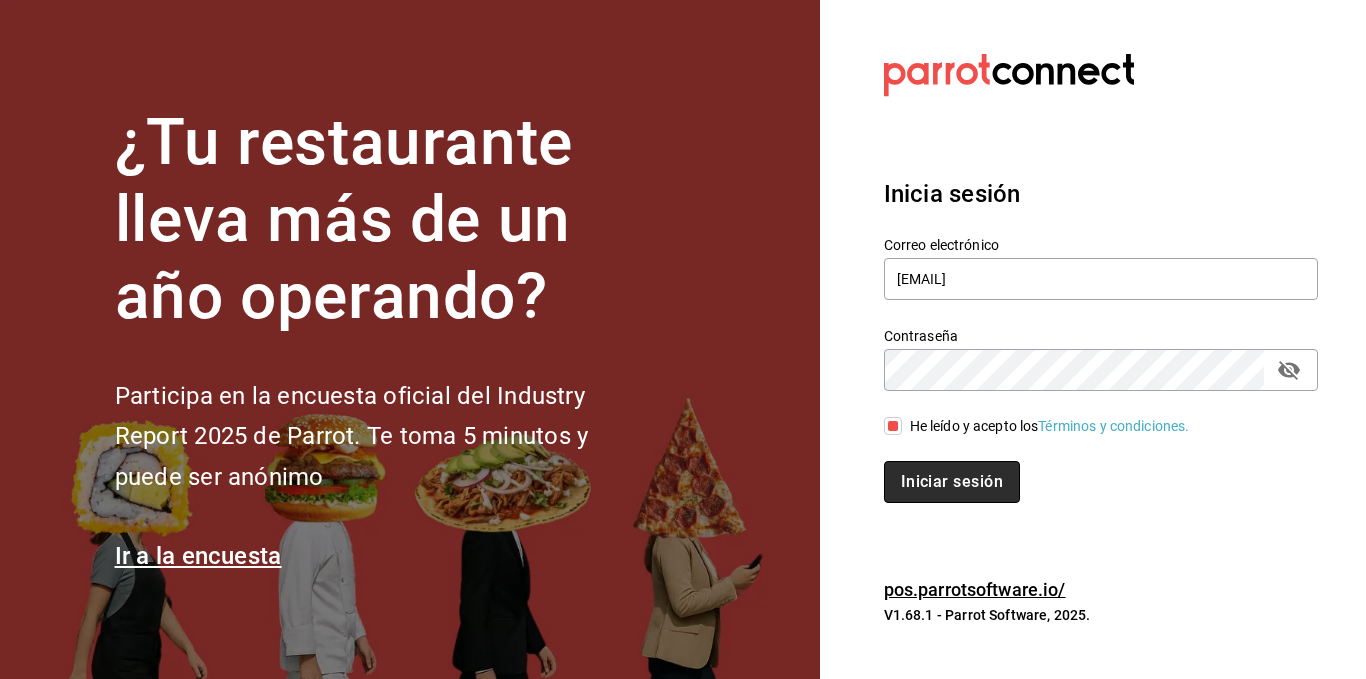 click on "Iniciar sesión" at bounding box center (952, 482) 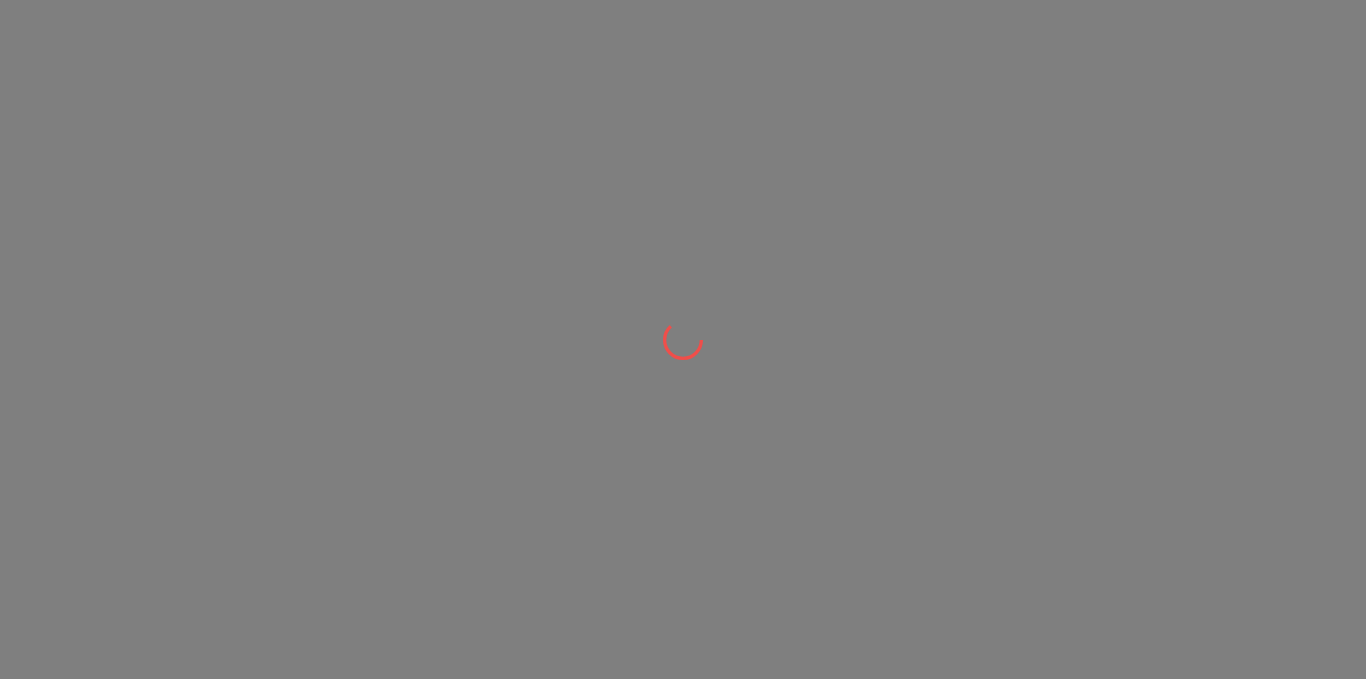 scroll, scrollTop: 0, scrollLeft: 0, axis: both 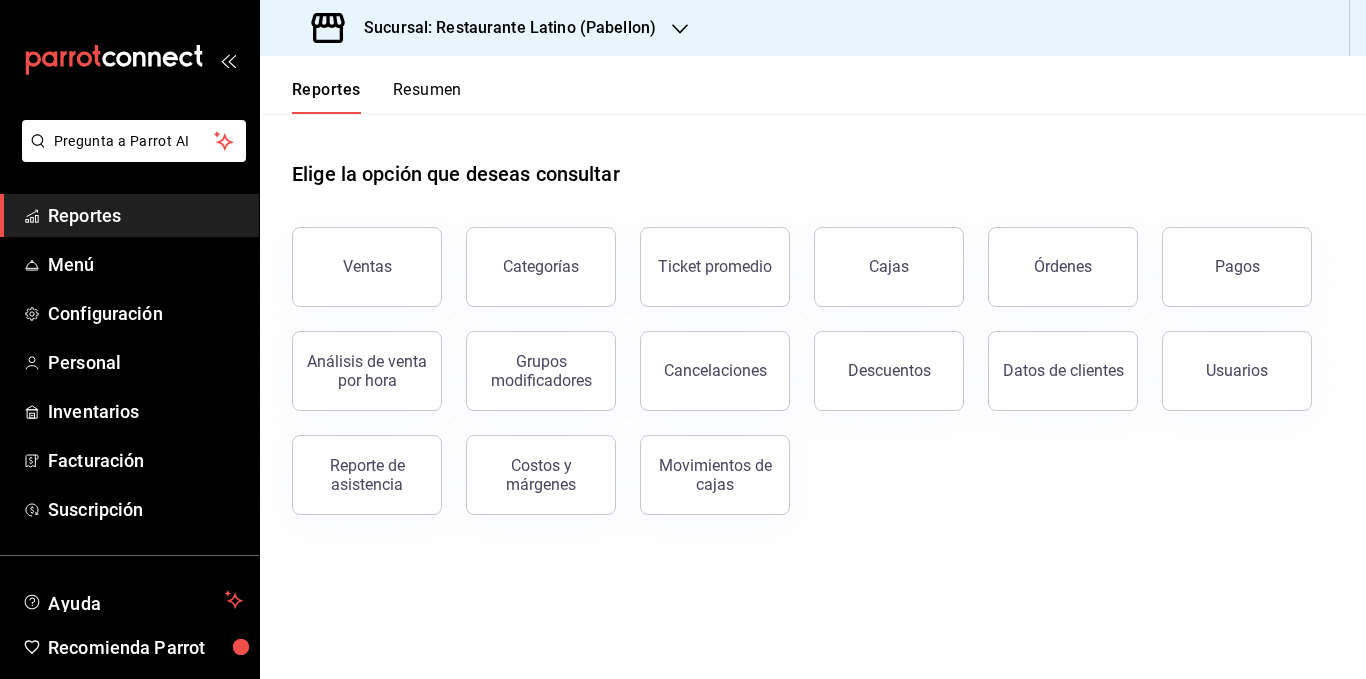 click on "Resumen" at bounding box center [427, 97] 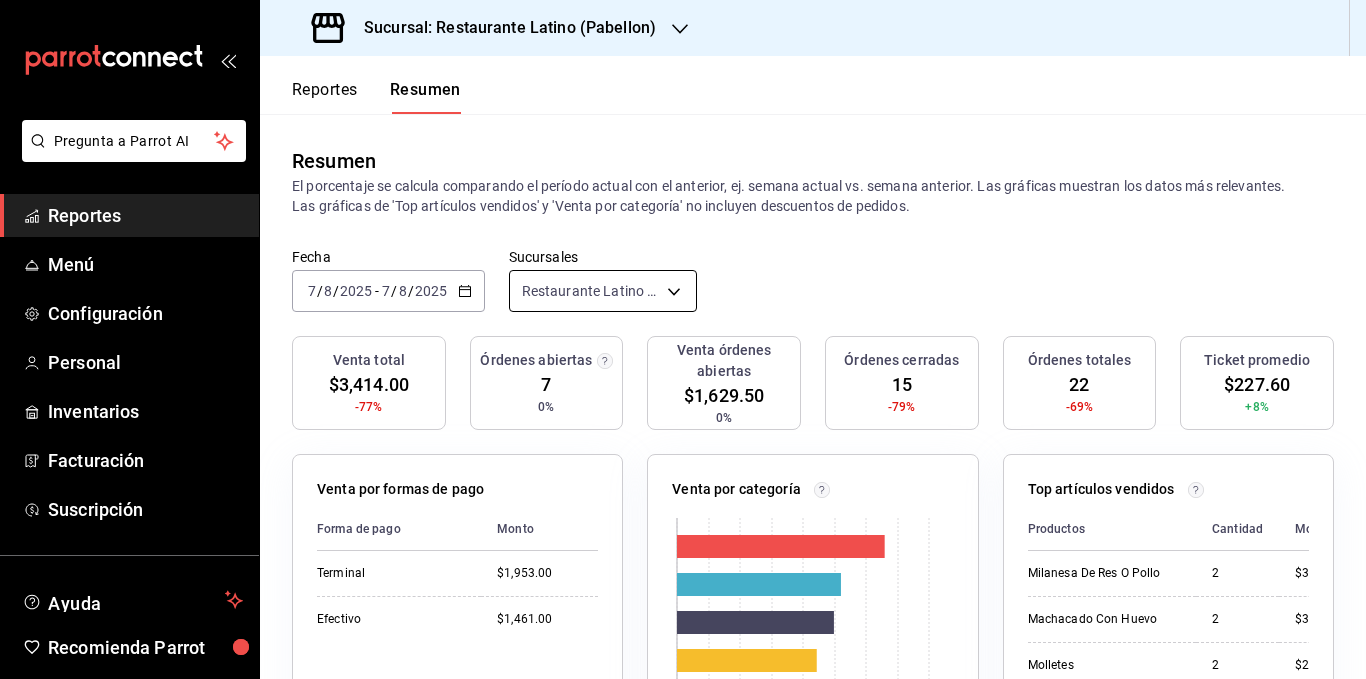 click on "Pregunta a Parrot AI Reportes   Menú   Configuración   Personal   Inventarios   Facturación   Suscripción   Ayuda Recomienda Parrot   [FIRST] [LAST]   Sugerir nueva función   Sucursal: Restaurante Latino (Pabellon) Reportes Resumen Resumen El porcentaje se calcula comparando el período actual con el anterior, ej. semana actual vs. semana anterior. Las gráficas muestran los datos más relevantes.  Las gráficas de 'Top artículos vendidos' y 'Venta por categoría' no incluyen descuentos de pedidos. Fecha [DATE] [DATE] - [DATE] [DATE] Sucursales Restaurante Latino (Pabellon) [object Object] Venta total [PRICE] [PERCENTAGE] Órdenes abiertas [NUMBER] [PERCENTAGE] Venta órdenes abiertas [PRICE] [PERCENTAGE] Órdenes cerradas [NUMBER] [PERCENTAGE] Órdenes totales [NUMBER] [PERCENTAGE] Ticket promedio [PRICE] [PERCENTAGE] Venta por formas de pago Forma de pago Monto Terminal [PRICE] Efectivo [PRICE] Venta por categoría   0 200 400 600 800 Categoría Monto Huevos Al Gusto [PRICE] Bebidas [PRICE] Nuestras Creaciones [PRICE] Comidas Corridas [PRICE]" at bounding box center (683, 339) 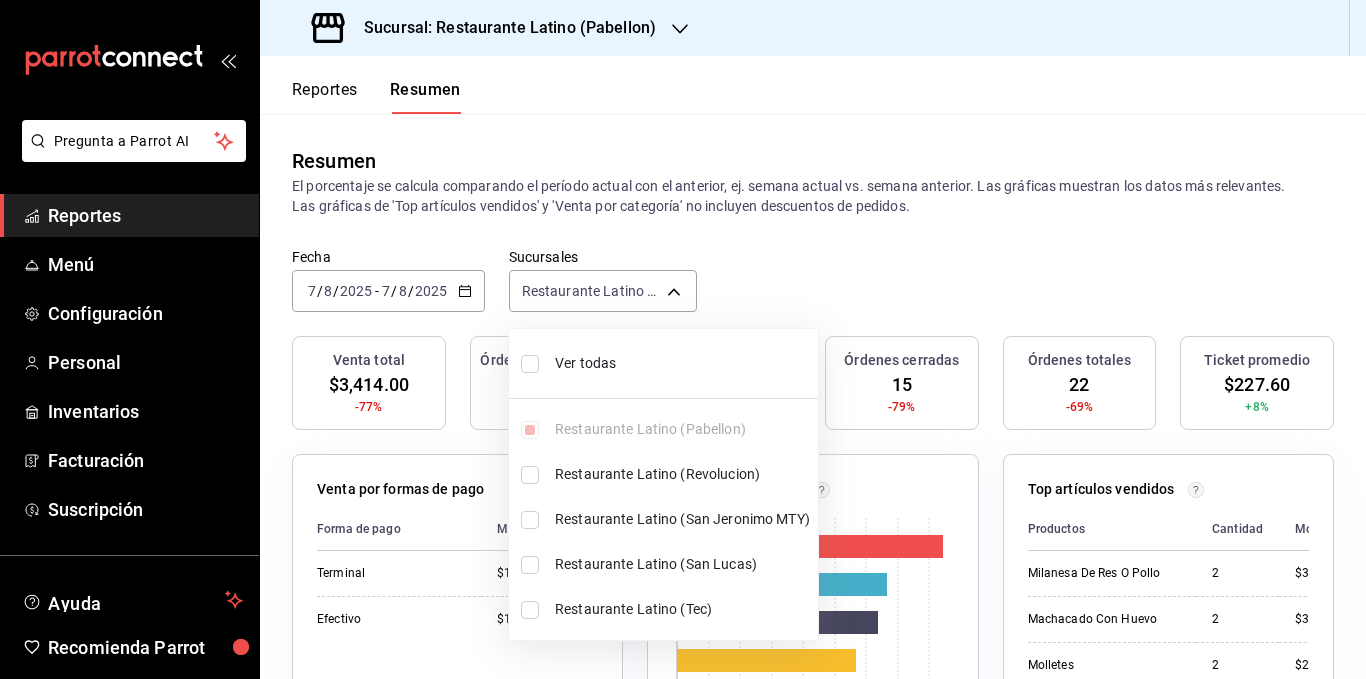 click on "Ver todas" at bounding box center [682, 363] 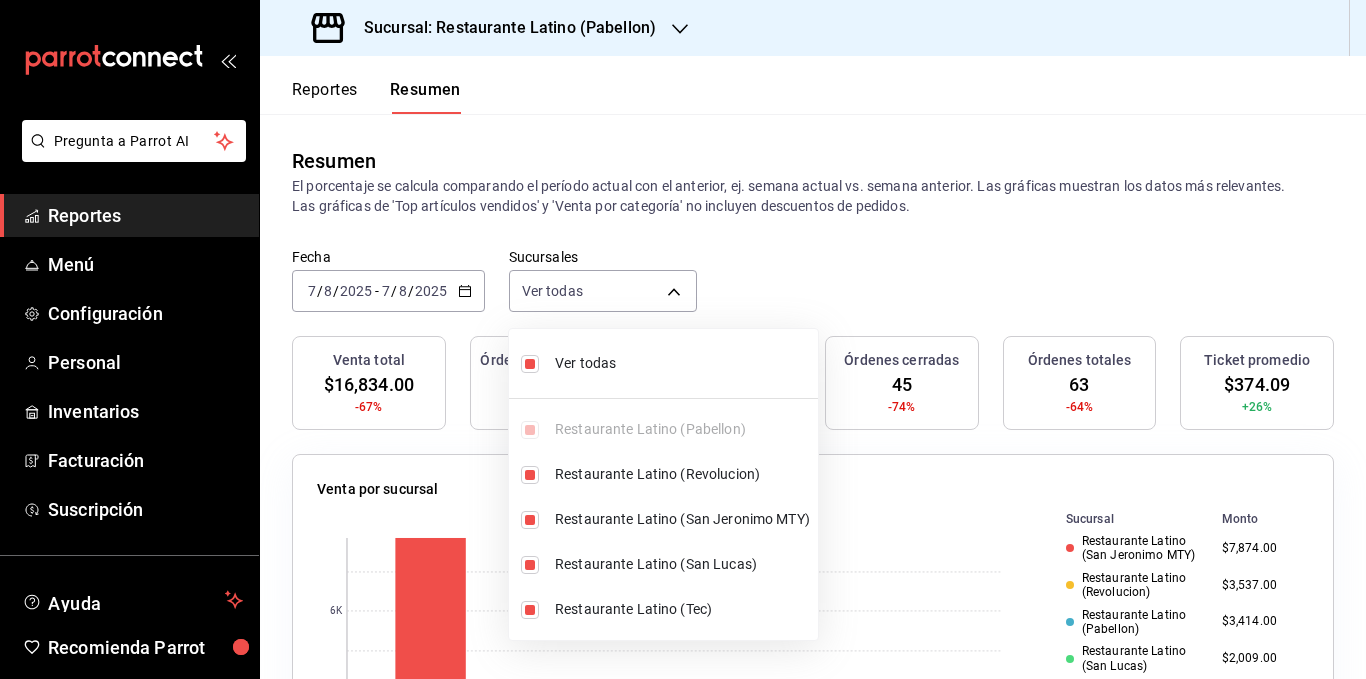 click at bounding box center (683, 339) 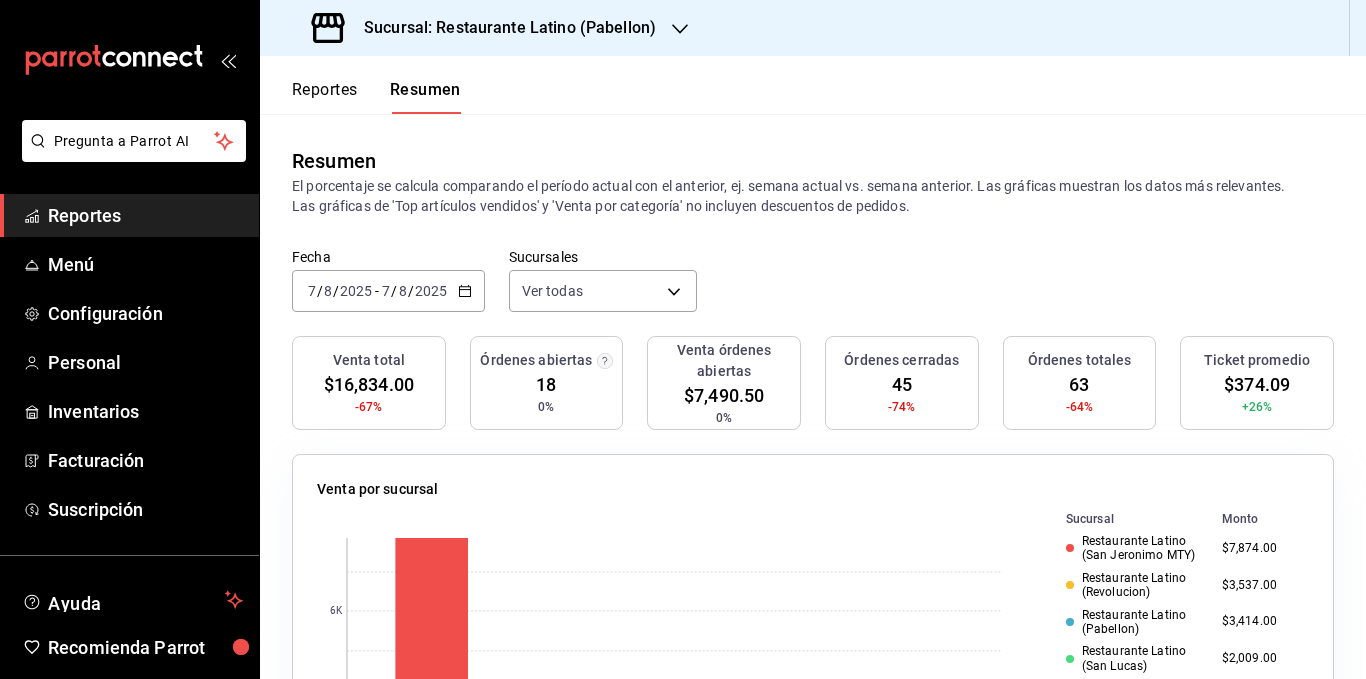 click on "El porcentaje se calcula comparando el período actual con el anterior, ej. semana actual vs. semana anterior. Las gráficas muestran los datos más relevantes.  Las gráficas de 'Top artículos vendidos' y 'Venta por categoría' no incluyen descuentos de pedidos." at bounding box center (813, 196) 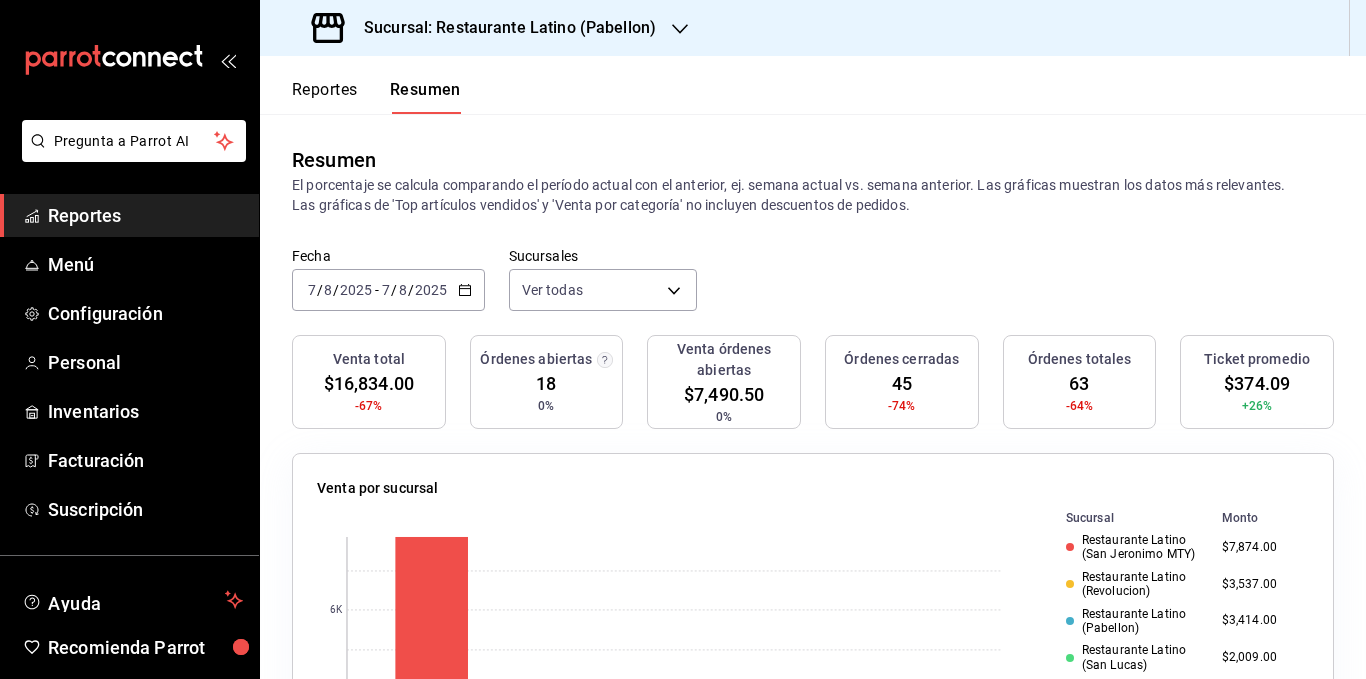 scroll, scrollTop: 0, scrollLeft: 0, axis: both 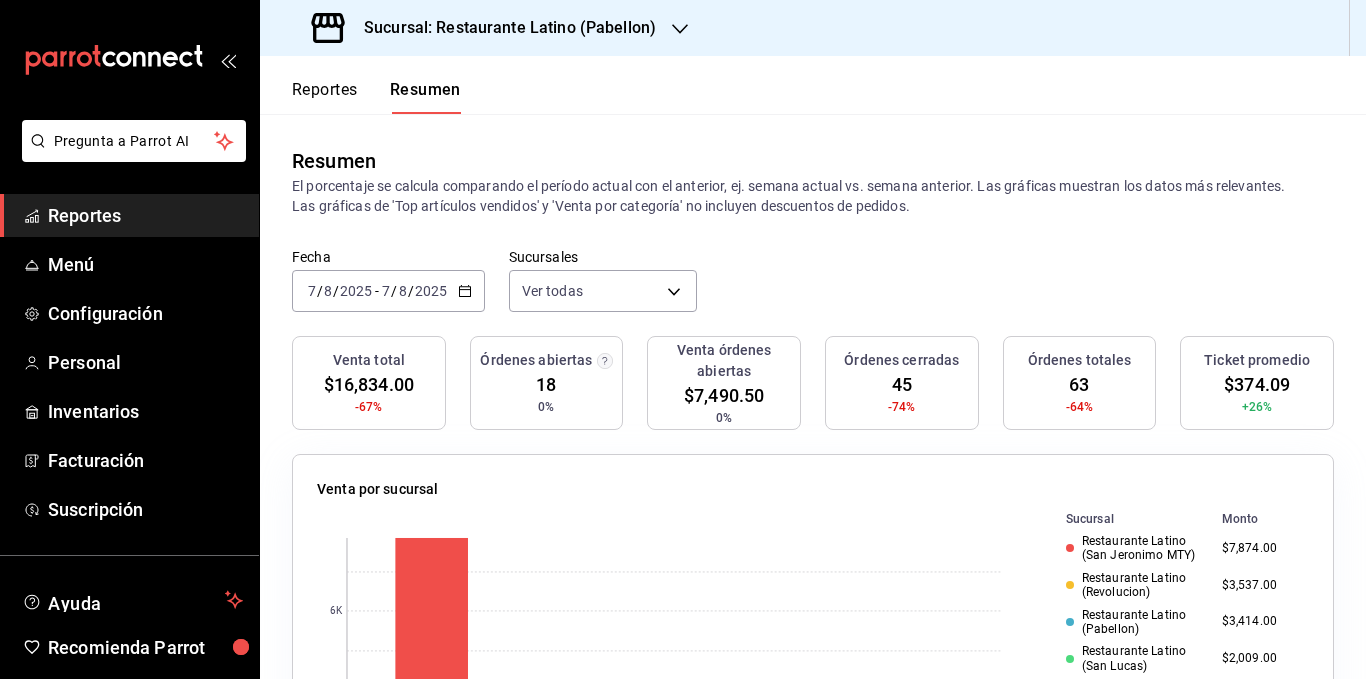 click on "Resumen El porcentaje se calcula comparando el período actual con el anterior, ej. semana actual vs. semana anterior. Las gráficas muestran los datos más relevantes.  Las gráficas de 'Top artículos vendidos' y 'Venta por categoría' no incluyen descuentos de pedidos." at bounding box center (813, 181) 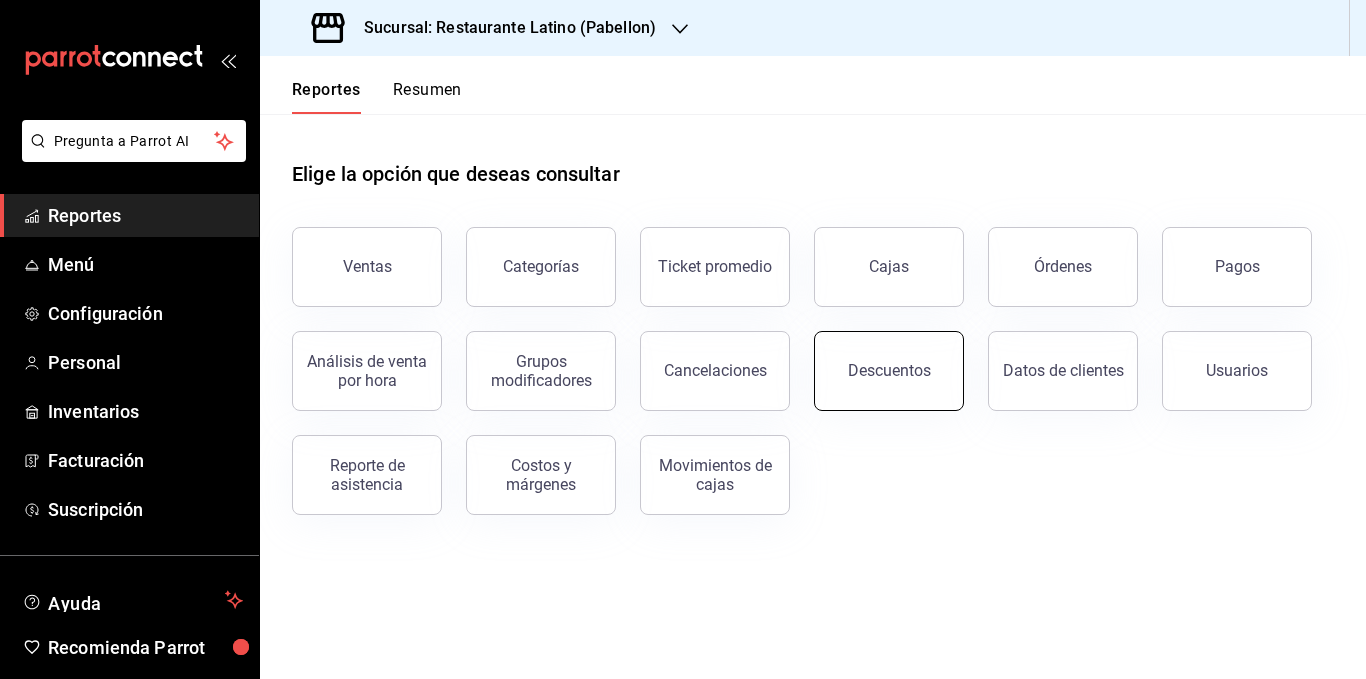 click on "Descuentos" at bounding box center [889, 371] 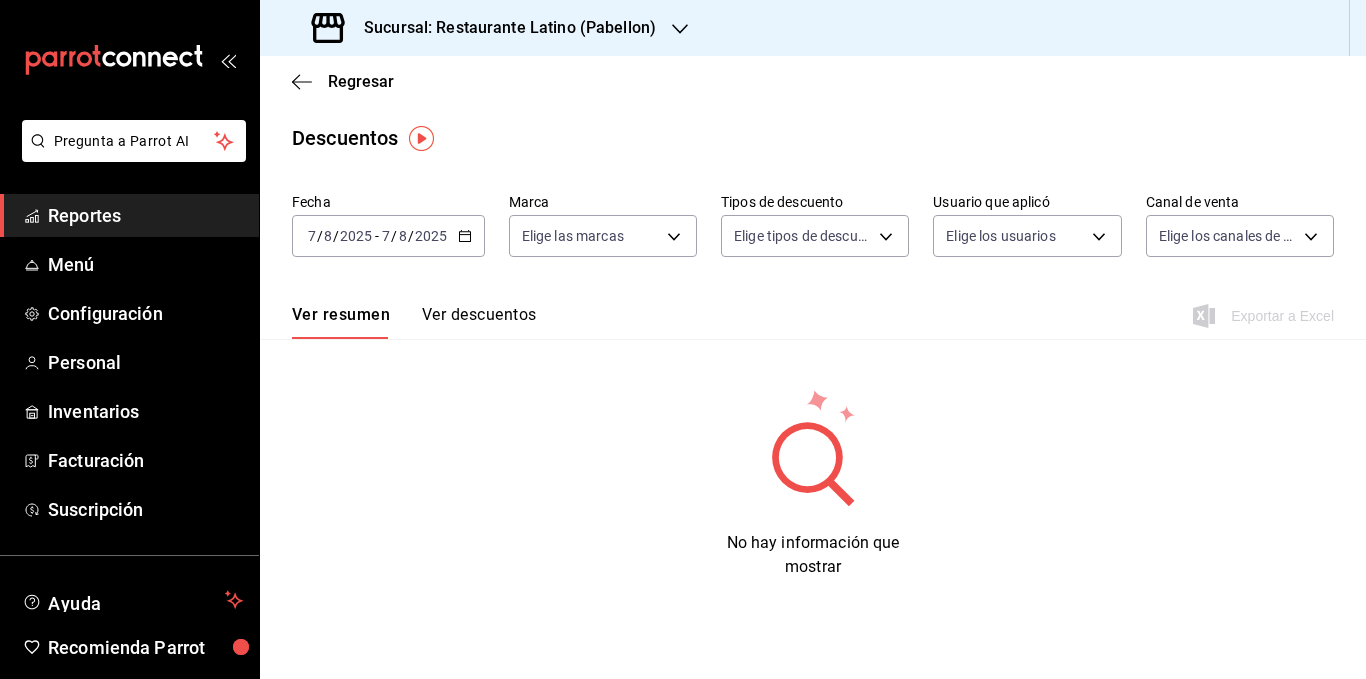 click 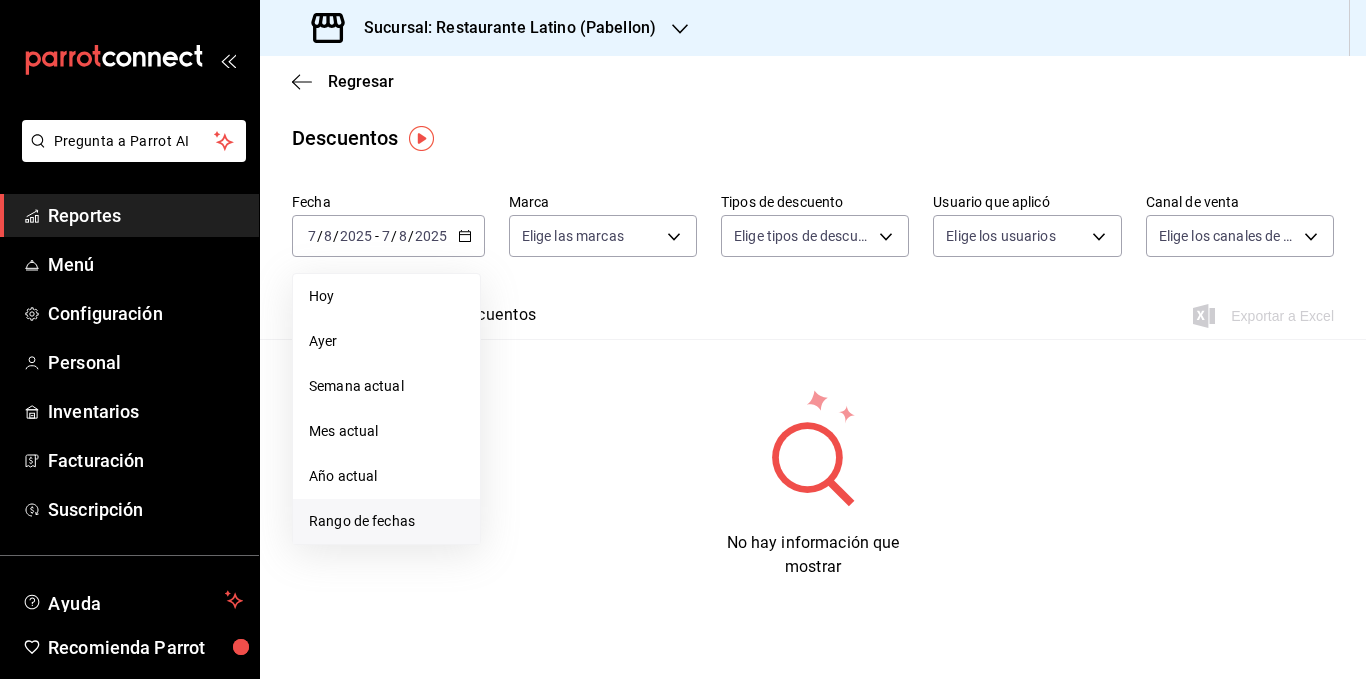 click on "Rango de fechas" at bounding box center (386, 521) 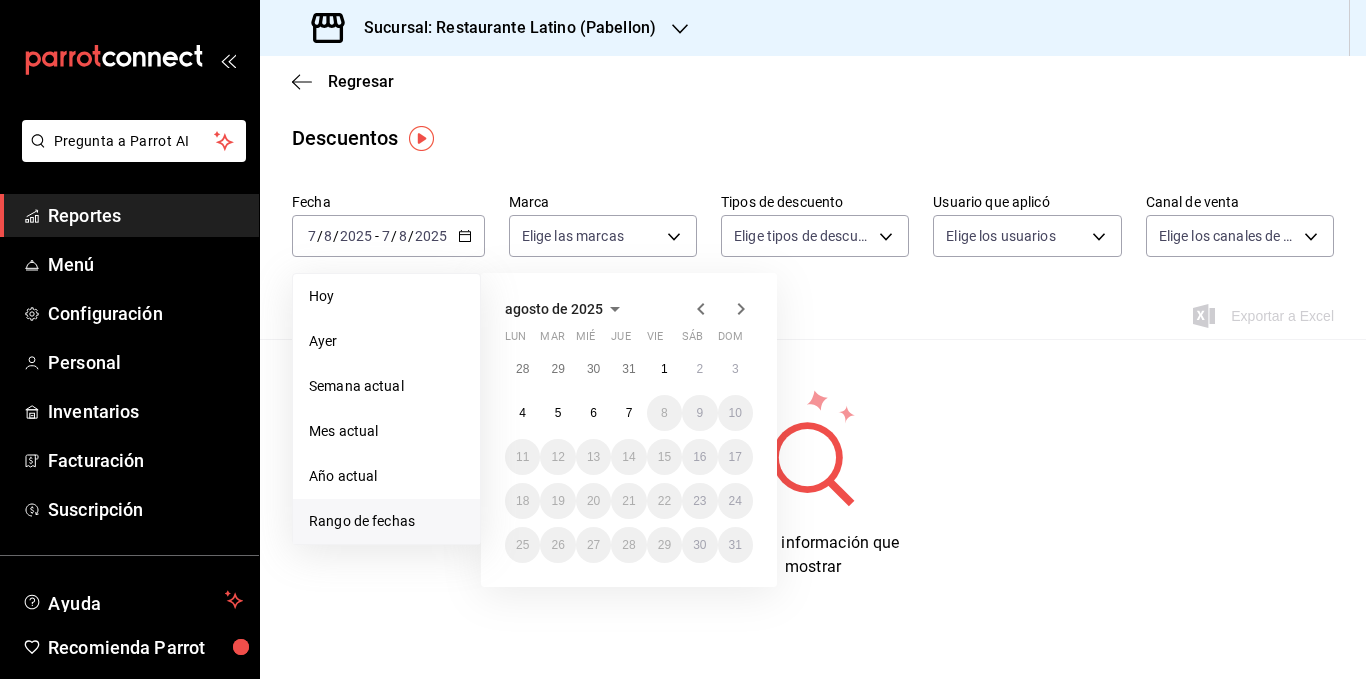 click 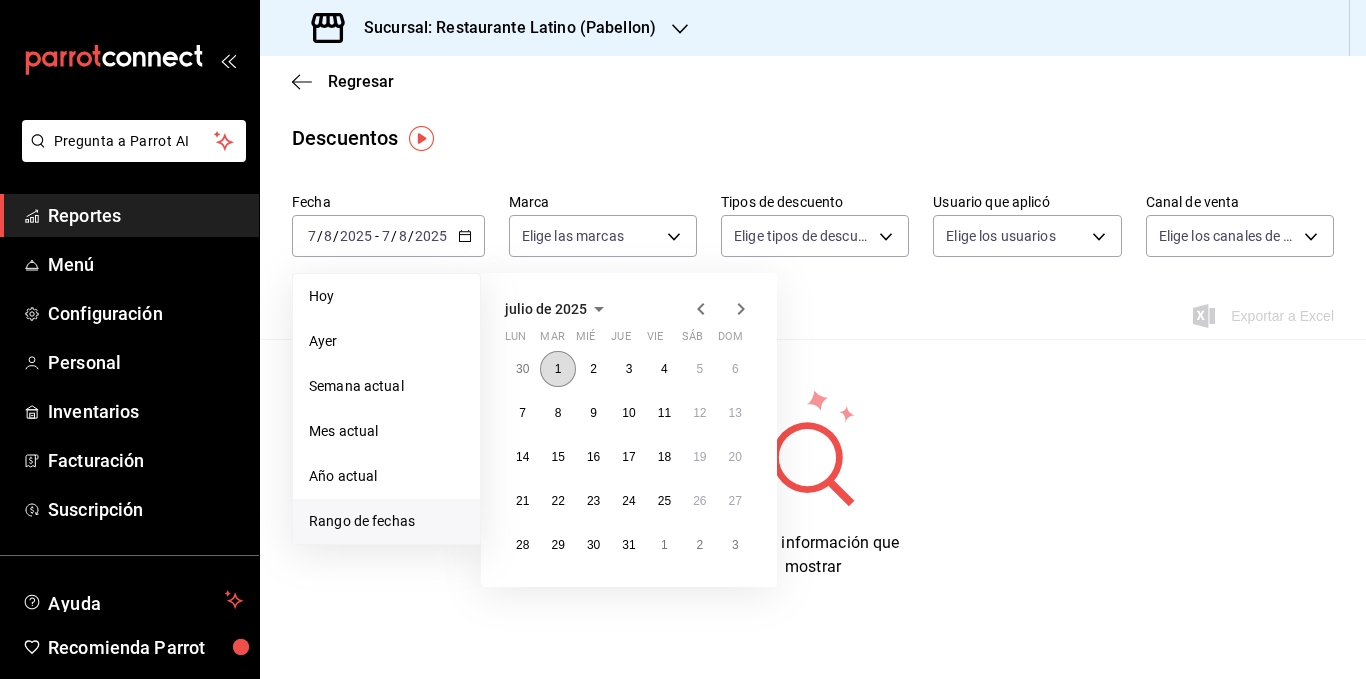 click on "1" at bounding box center [558, 369] 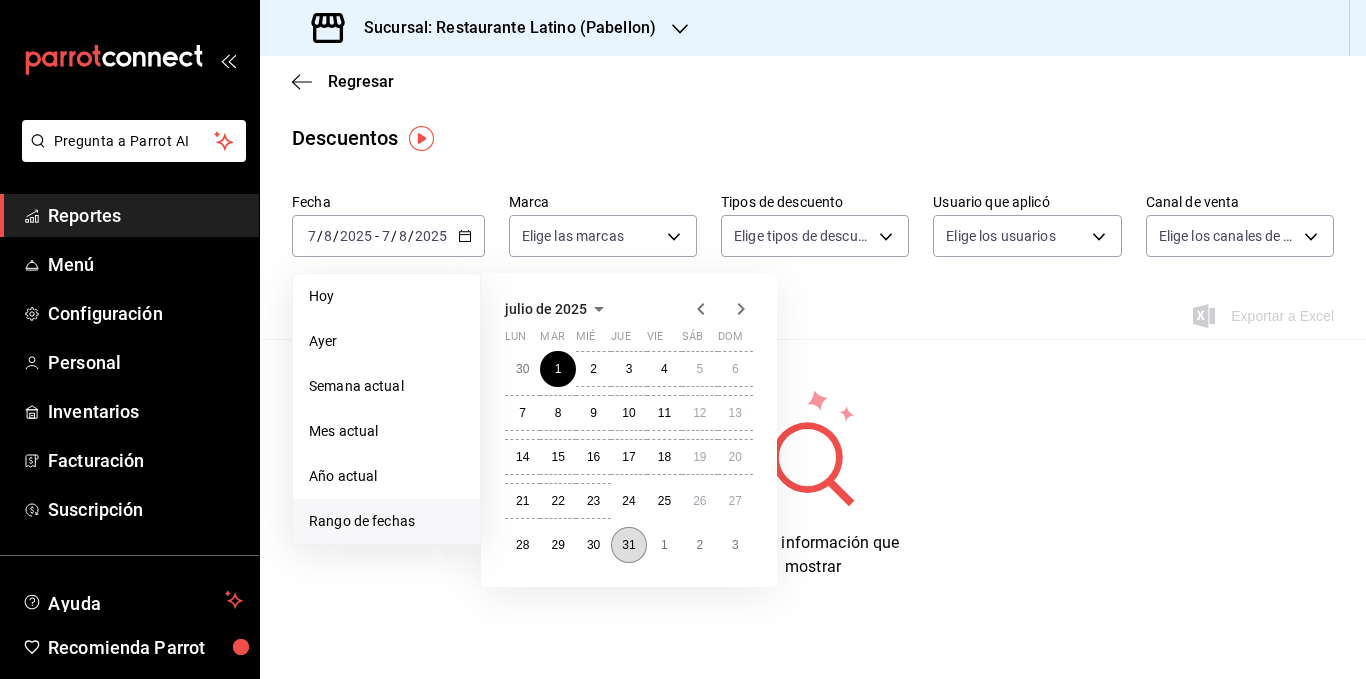 click on "31" at bounding box center (628, 545) 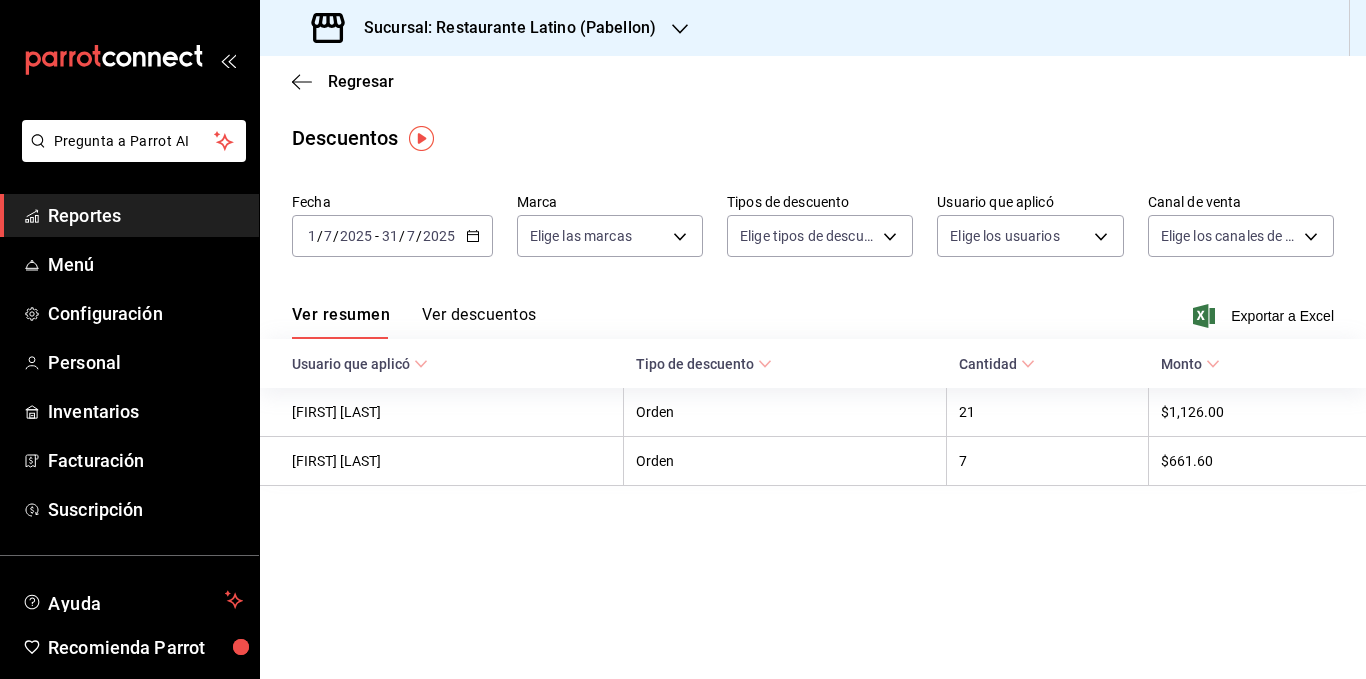 click on "Ver descuentos" at bounding box center (479, 322) 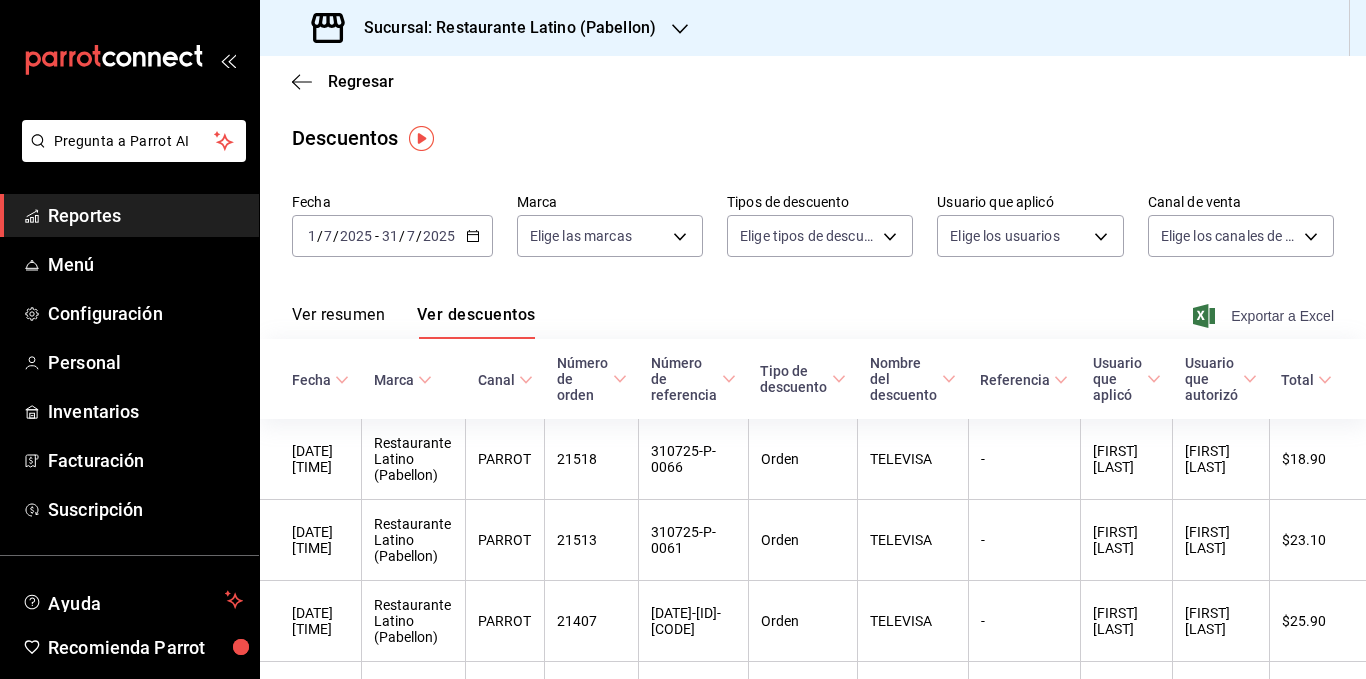 click on "Exportar a Excel" at bounding box center [1265, 316] 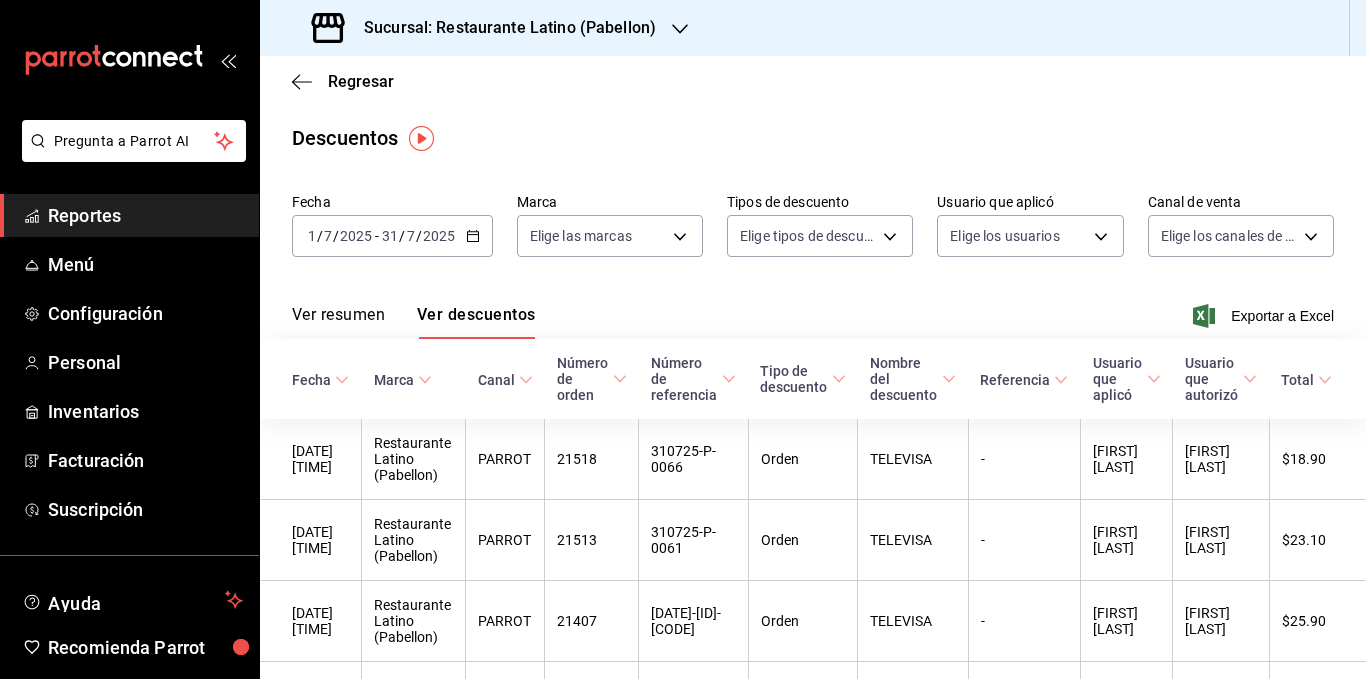 click on "Ver resumen" at bounding box center (338, 322) 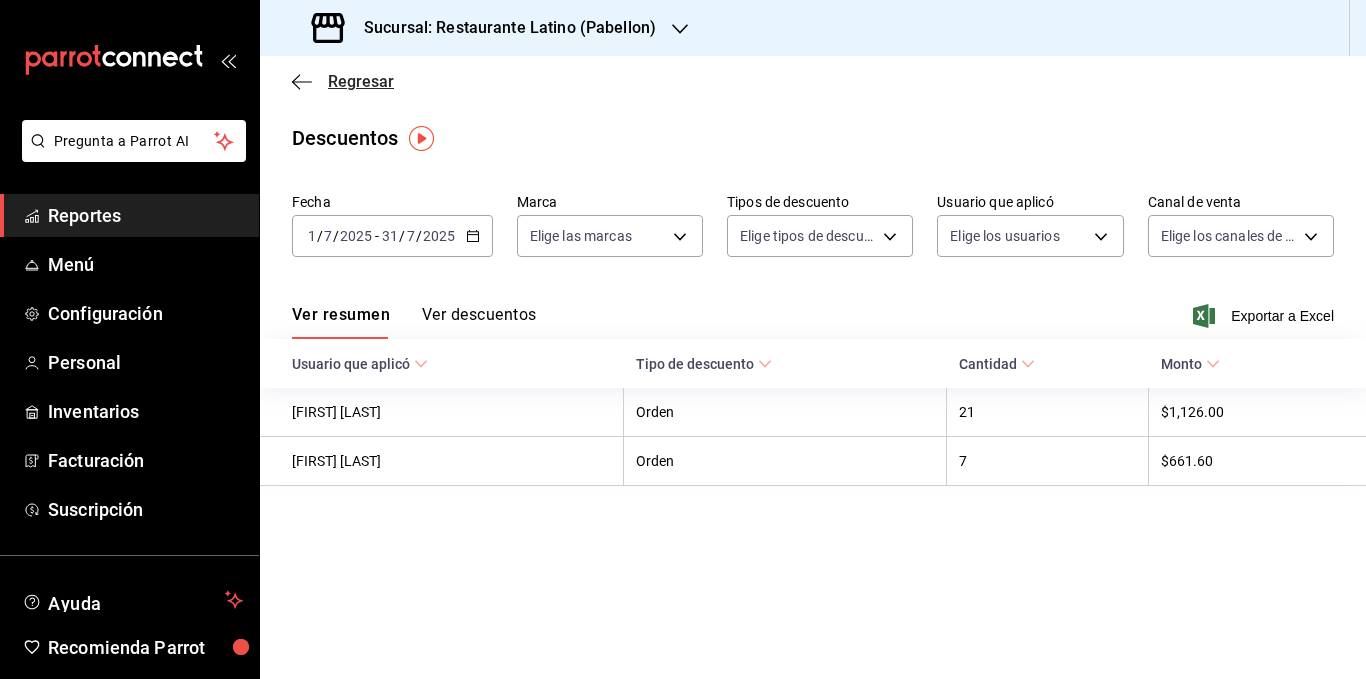 click on "Regresar" at bounding box center [361, 81] 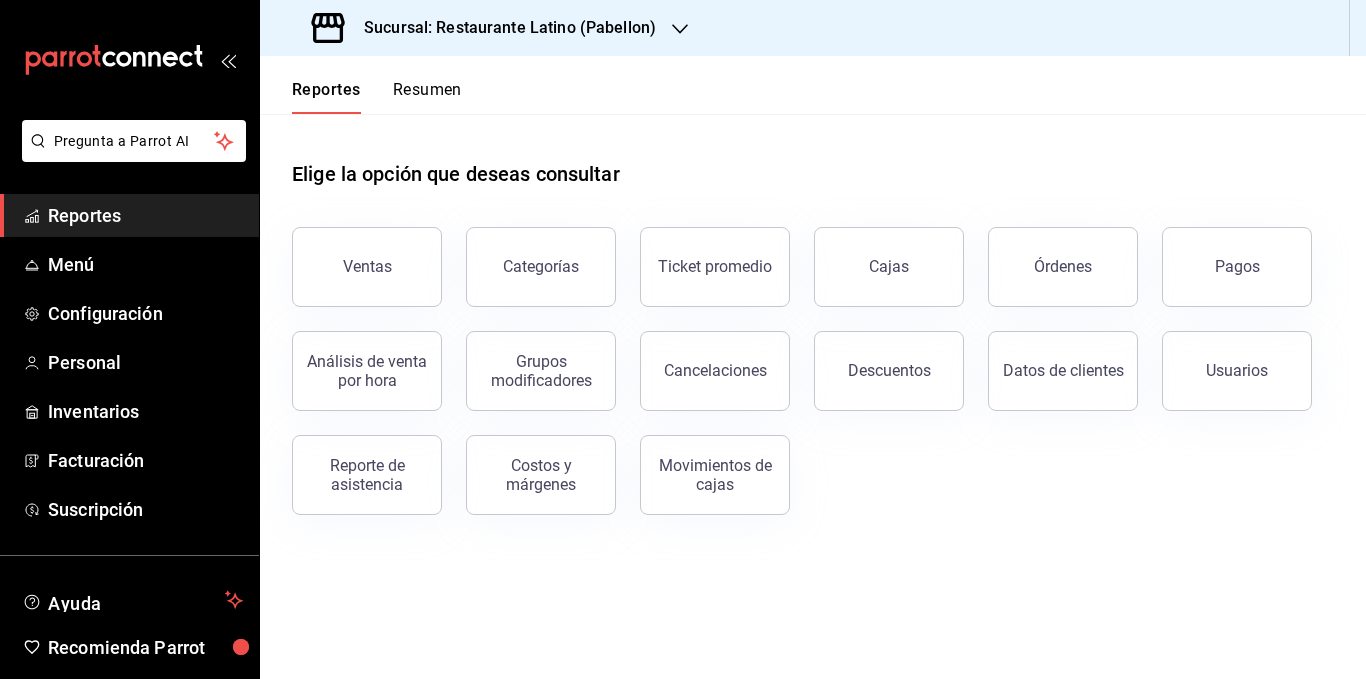 click on "Resumen" at bounding box center (427, 97) 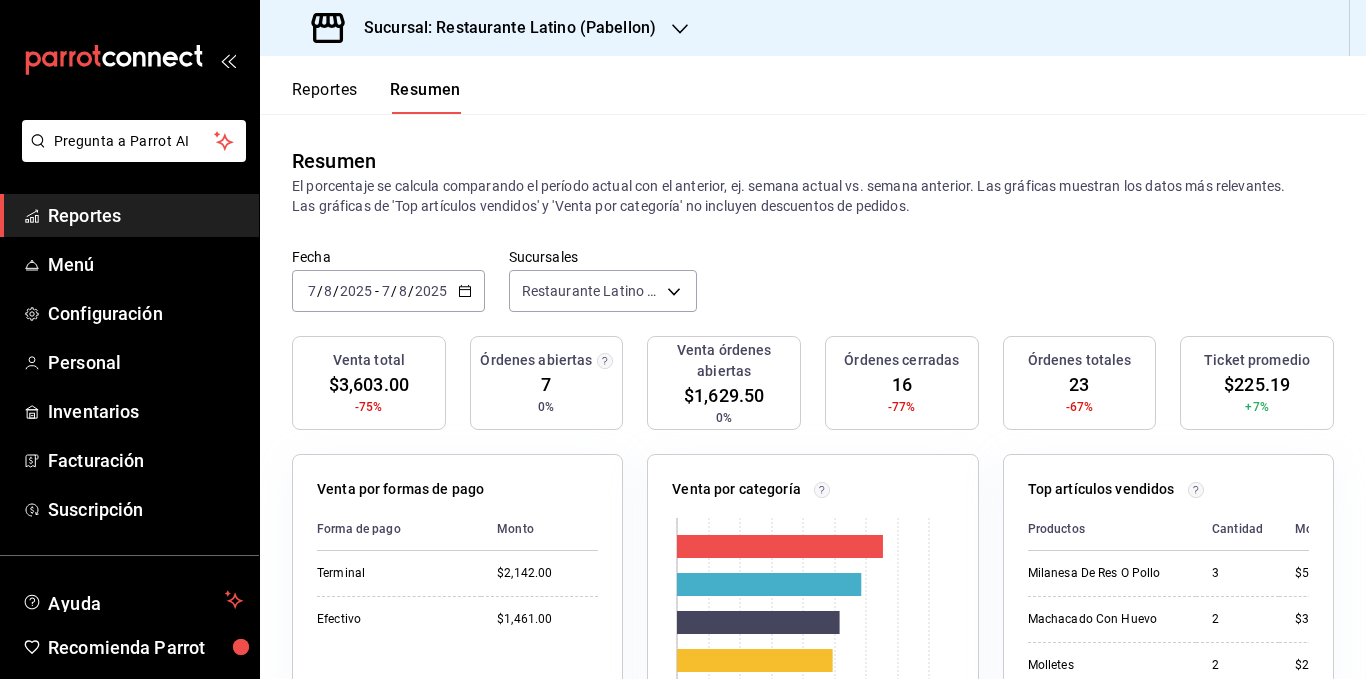 click on "2025-08-07 7 / 8 / 2025 - 2025-08-07 7 / 8 / 2025" at bounding box center (388, 291) 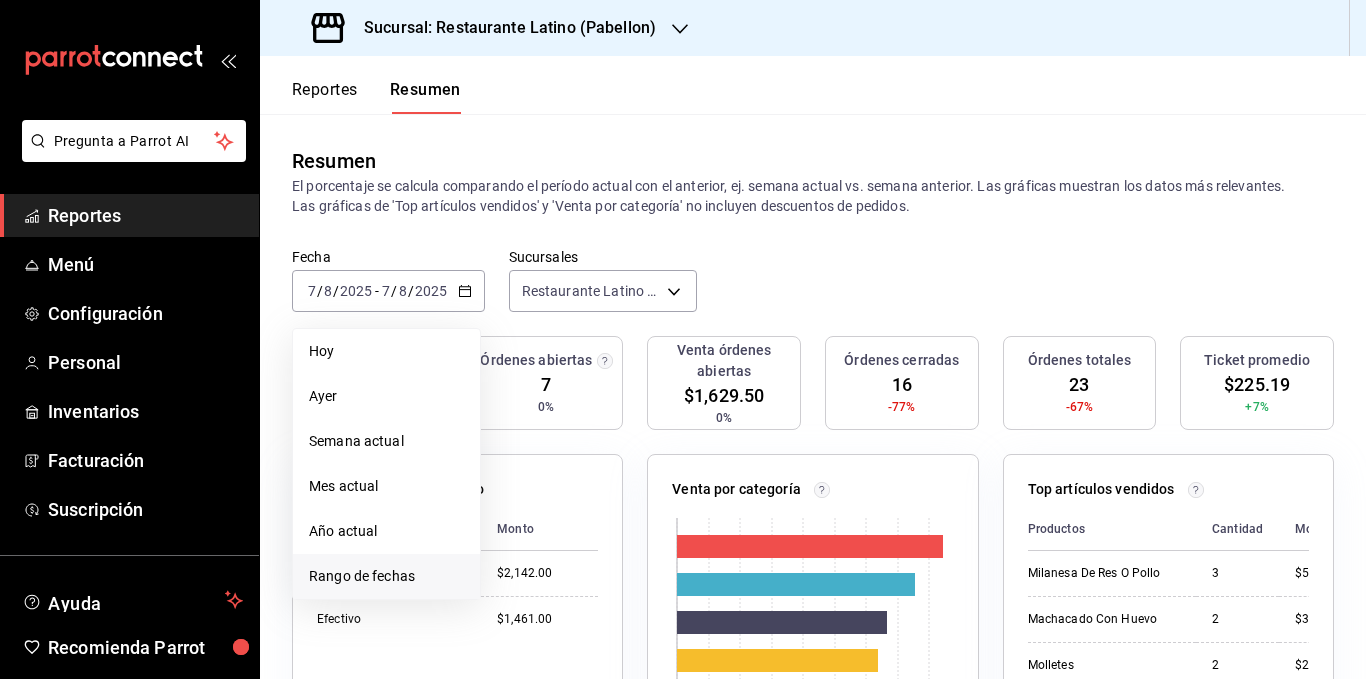 click on "Rango de fechas" at bounding box center (386, 576) 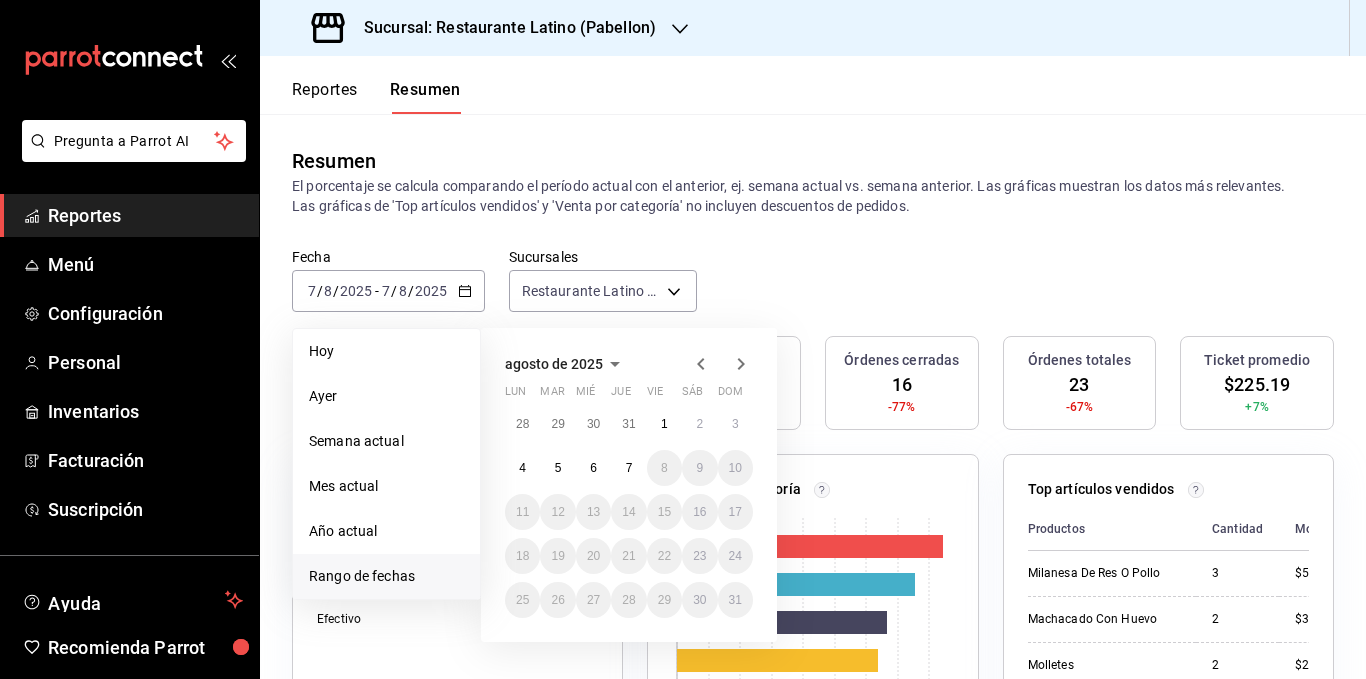 click 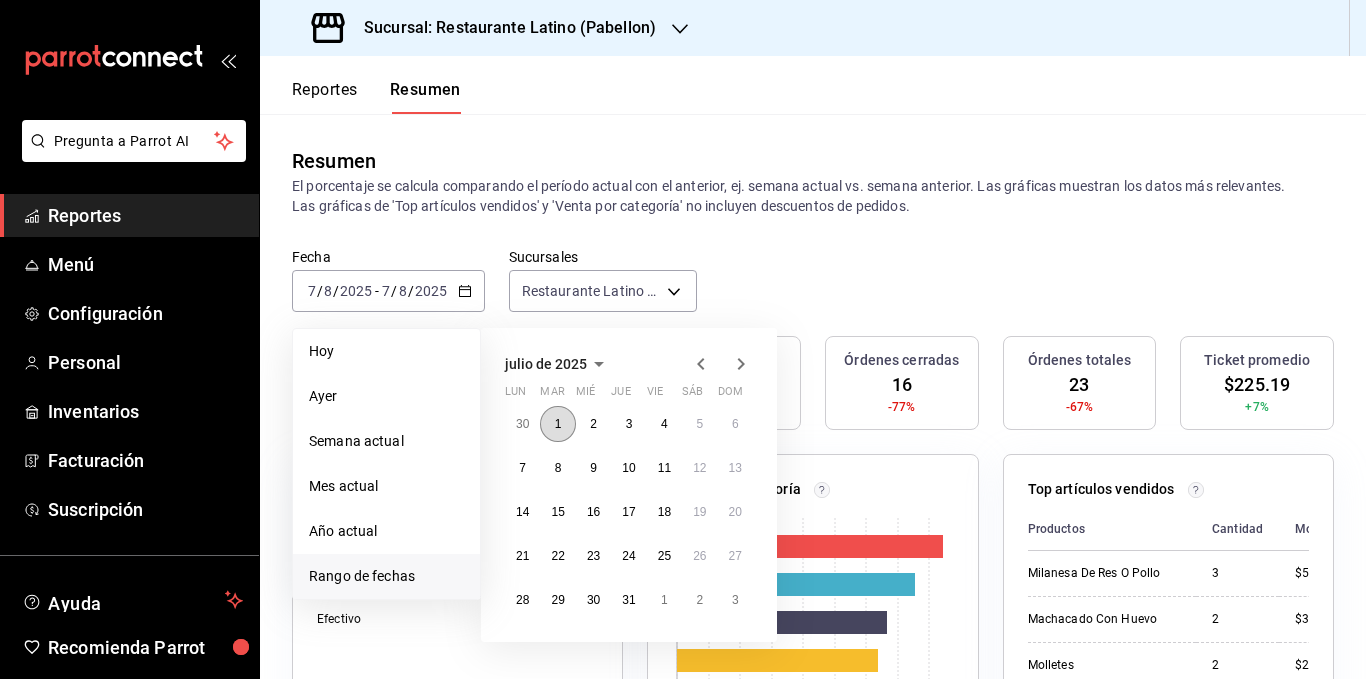 click on "1" at bounding box center [557, 424] 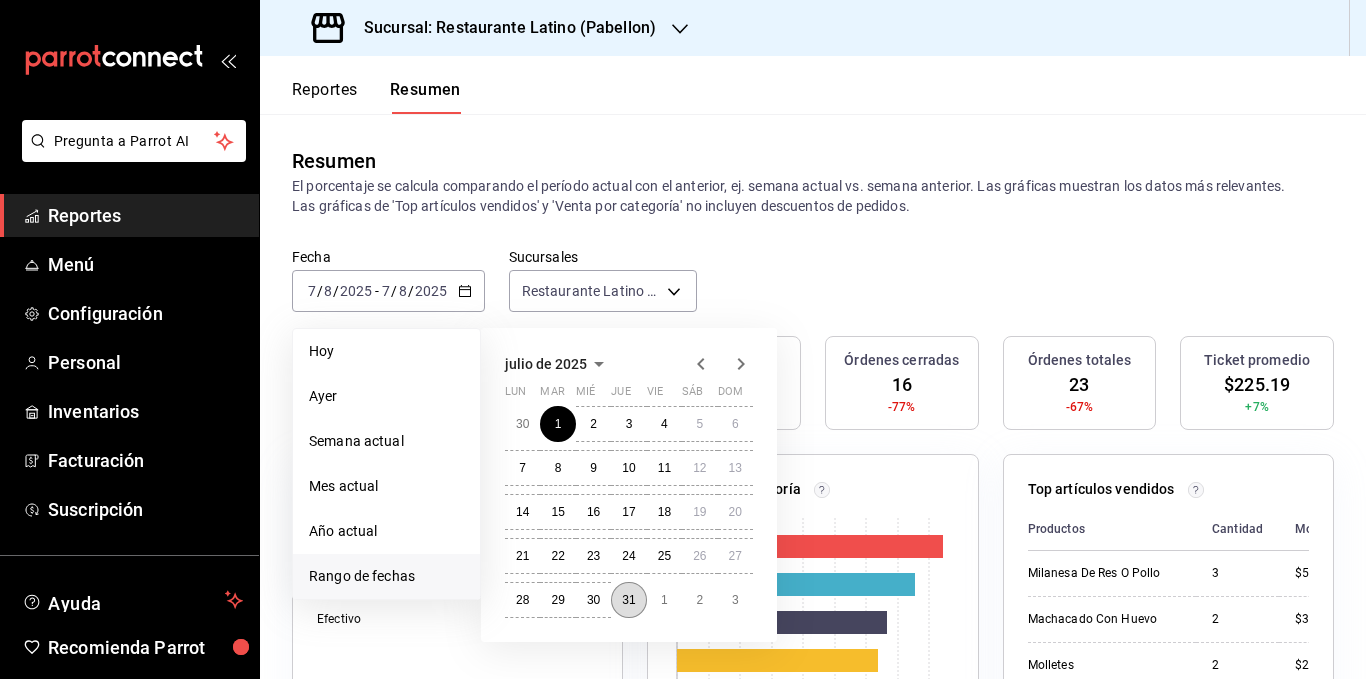 click on "31" at bounding box center (628, 600) 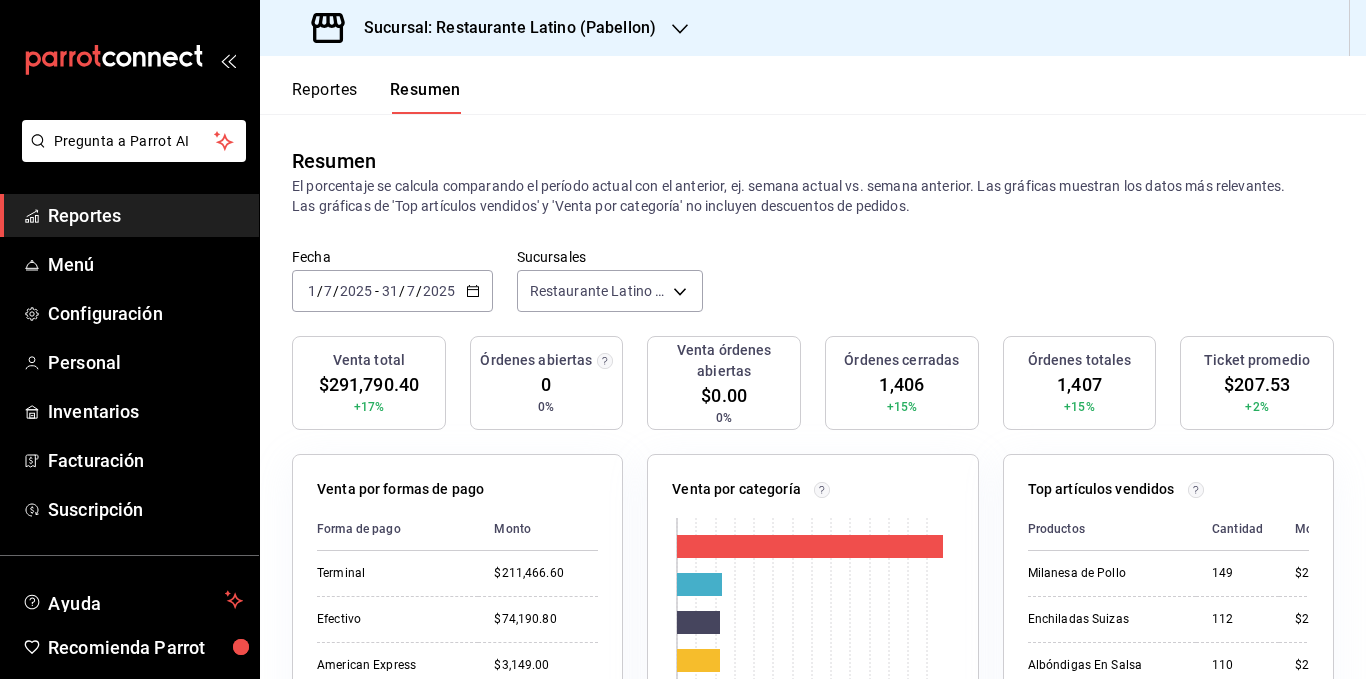 click on "El porcentaje se calcula comparando el período actual con el anterior, ej. semana actual vs. semana anterior. Las gráficas muestran los datos más relevantes.  Las gráficas de 'Top artículos vendidos' y 'Venta por categoría' no incluyen descuentos de pedidos." at bounding box center (813, 196) 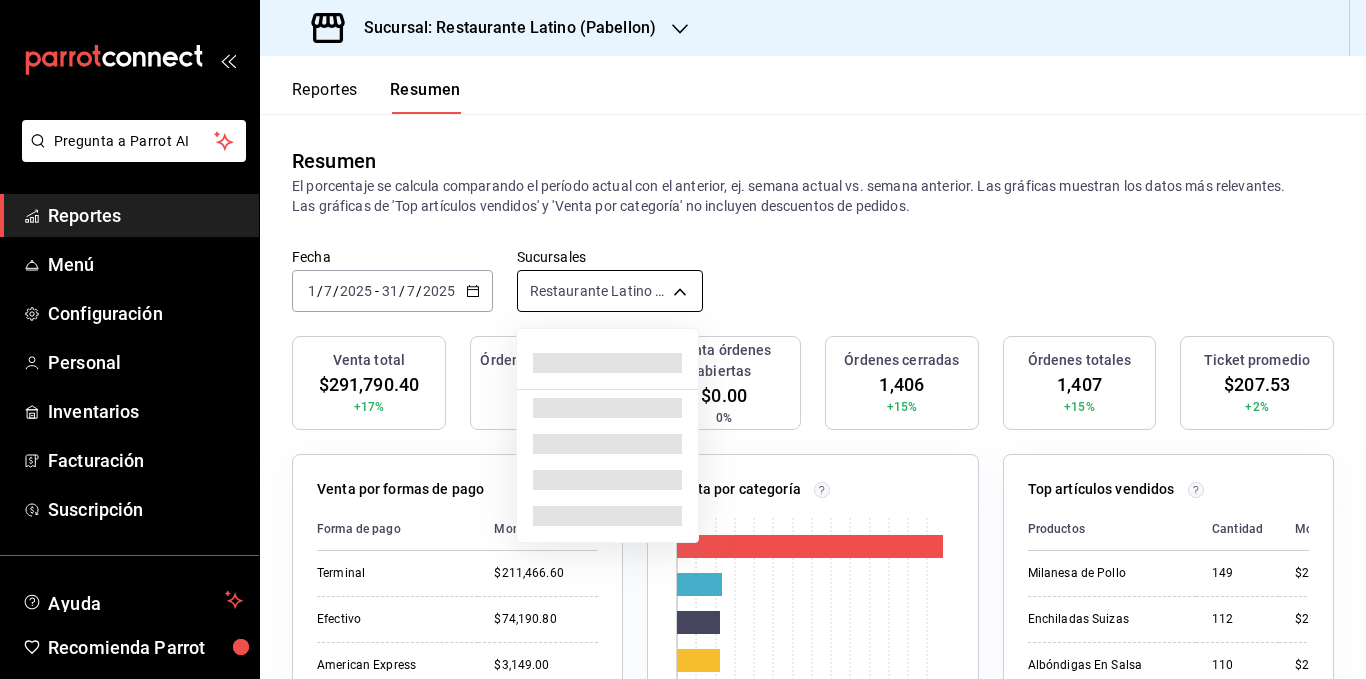 click on "Pregunta a Parrot AI Reportes   Menú   Configuración   Personal   Inventarios   Facturación   Suscripción   Ayuda Recomienda Parrot   [FIRST] [LAST]   Sugerir nueva función   Sucursal: Restaurante Latino (Pabellon) Reportes Resumen Resumen El porcentaje se calcula comparando el período actual con el anterior, ej. semana actual vs. semana anterior. Las gráficas muestran los datos más relevantes.  Las gráficas de 'Top artículos vendidos' y 'Venta por categoría' no incluyen descuentos de pedidos. Fecha [DATE] [DATE] - [DATE] [DATE] Sucursales Restaurante Latino (Pabellon) [object Object] Venta total [PRICE] [PERCENTAGE] Órdenes abiertas [NUMBER] [PERCENTAGE] Venta órdenes abiertas [PRICE] [PERCENTAGE] Órdenes cerradas [NUMBER] [PERCENTAGE] Órdenes totales [NUMBER] [PERCENTAGE] Ticket promedio [PRICE] [PERCENTAGE] Venta por formas de pago Forma de pago Monto Terminal [PRICE] Efectivo [PRICE] American Express [PRICE] Rappi [PRICE] Venta por categoría   0 20K 40K 60K 80K 100K 120K Categoría Monto Comidas Corridas [PRICE]" at bounding box center [683, 339] 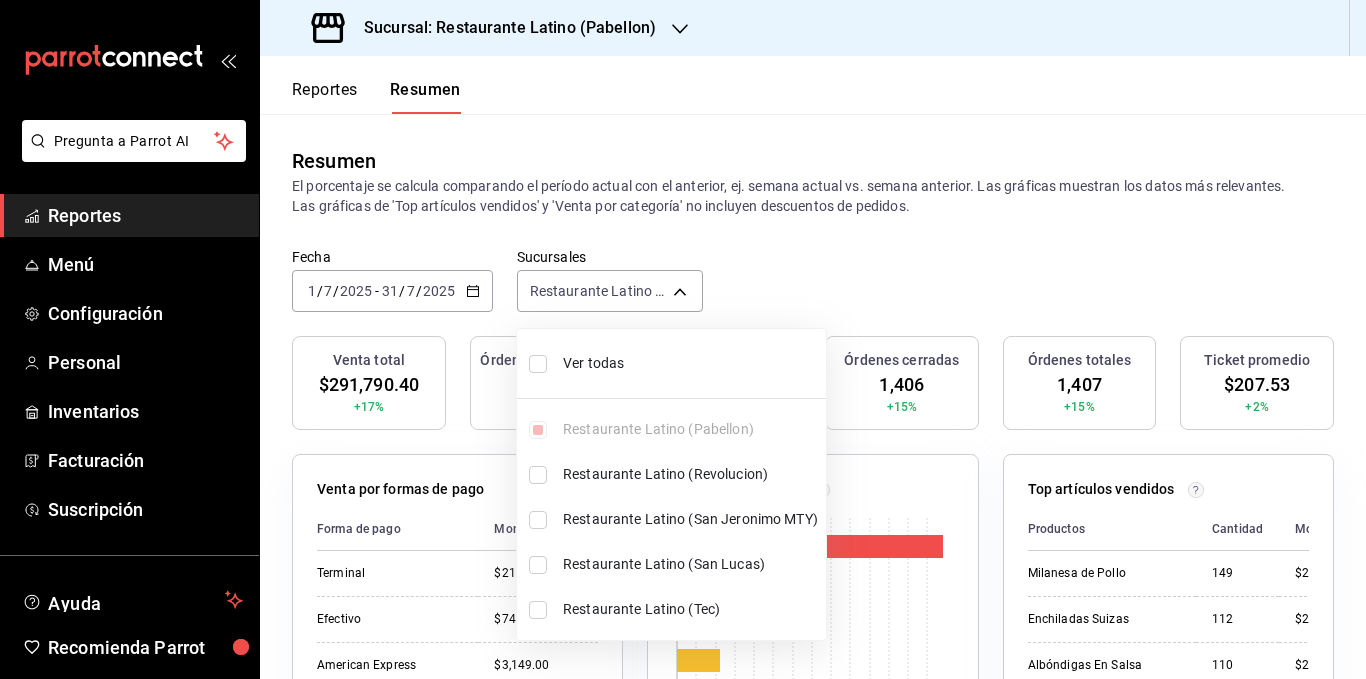 click on "Ver todas" at bounding box center (671, 363) 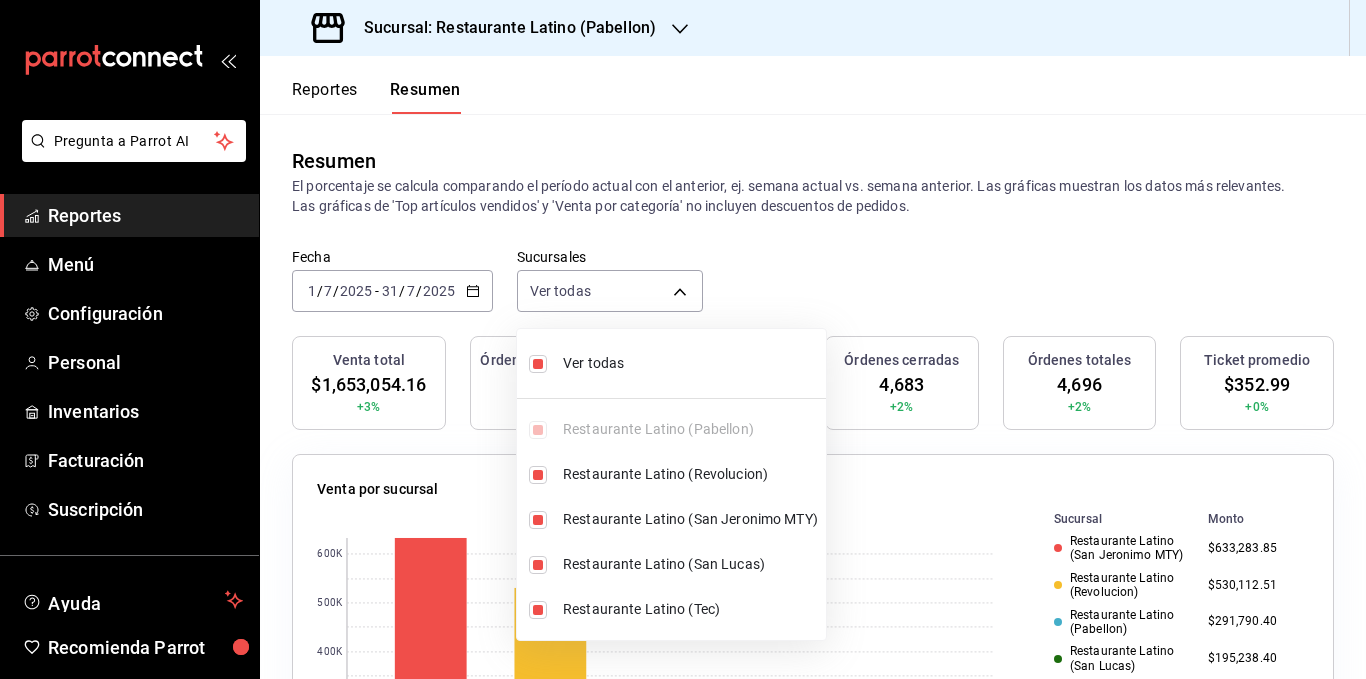 click at bounding box center (683, 339) 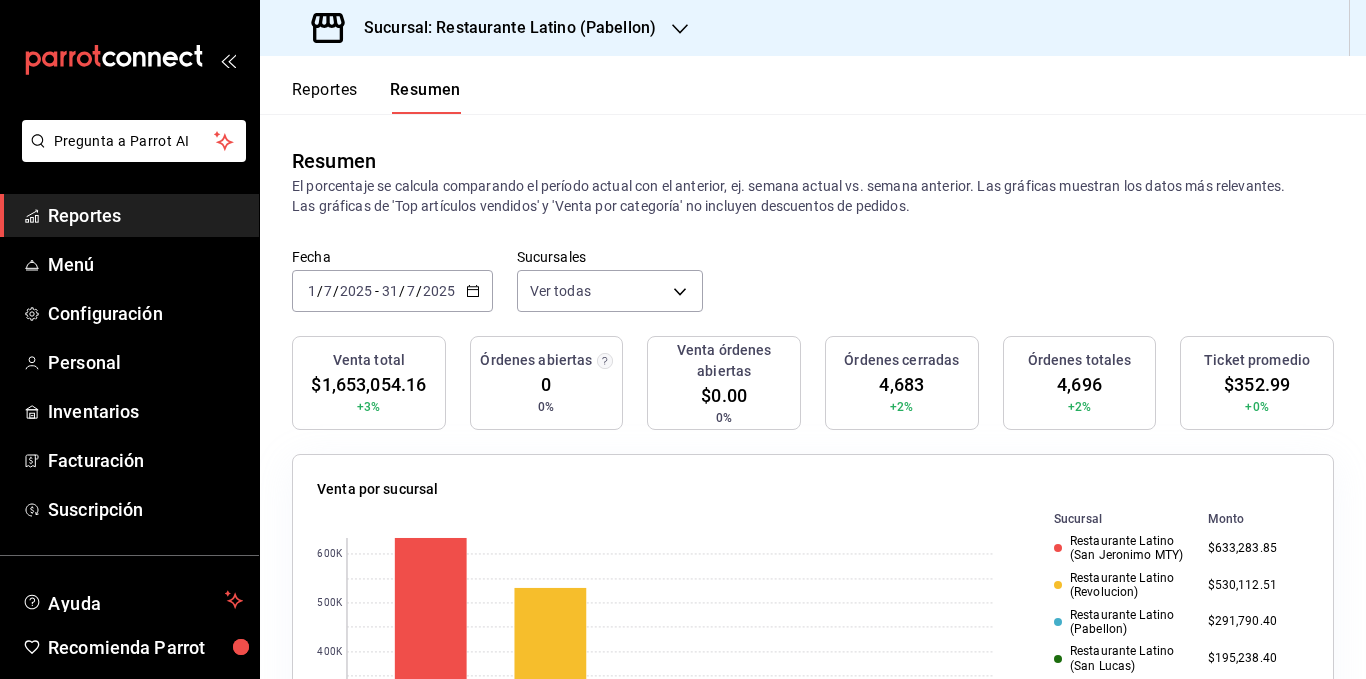 click 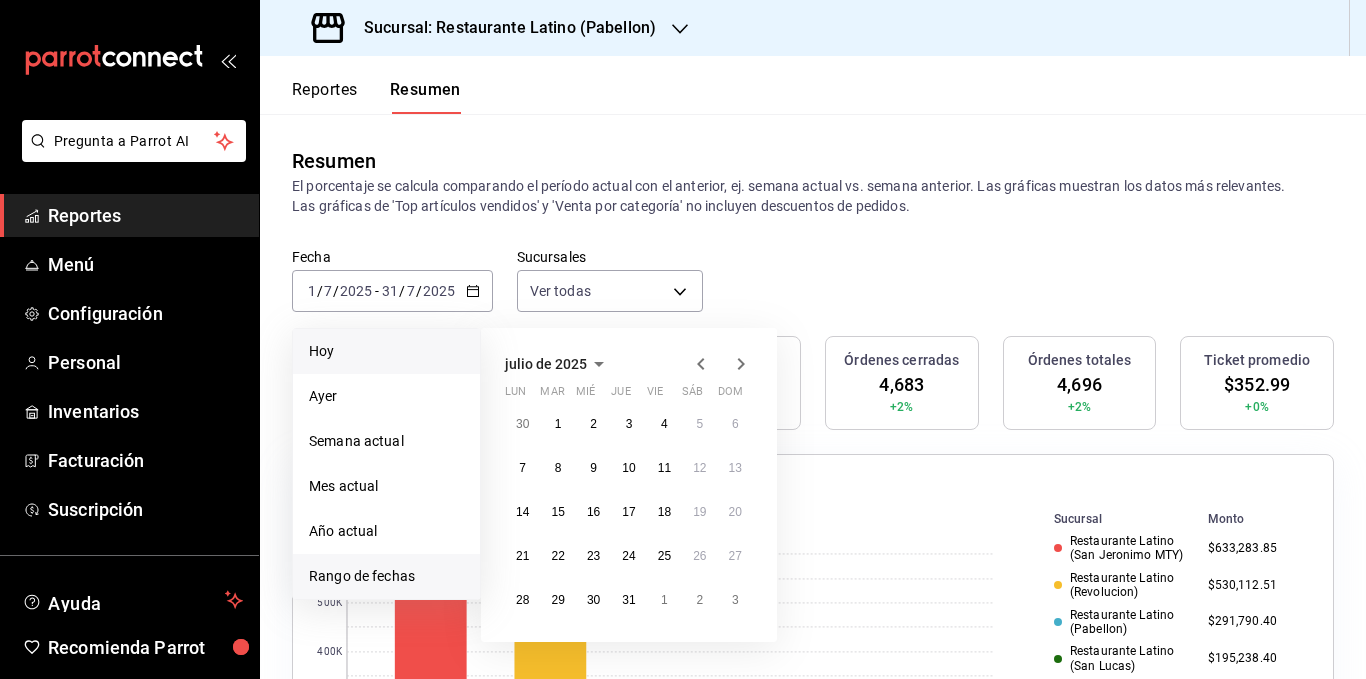 click on "Hoy" at bounding box center (386, 351) 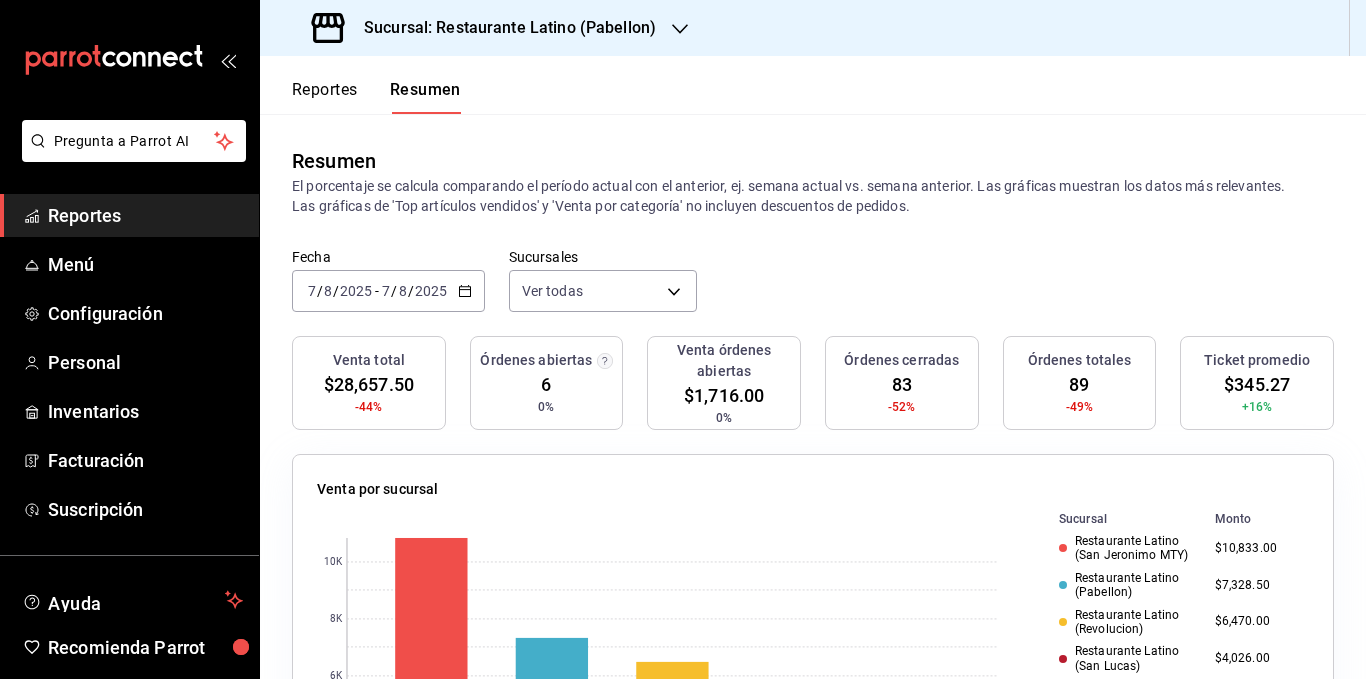 click on "El porcentaje se calcula comparando el período actual con el anterior, ej. semana actual vs. semana anterior. Las gráficas muestran los datos más relevantes.  Las gráficas de 'Top artículos vendidos' y 'Venta por categoría' no incluyen descuentos de pedidos." at bounding box center [813, 196] 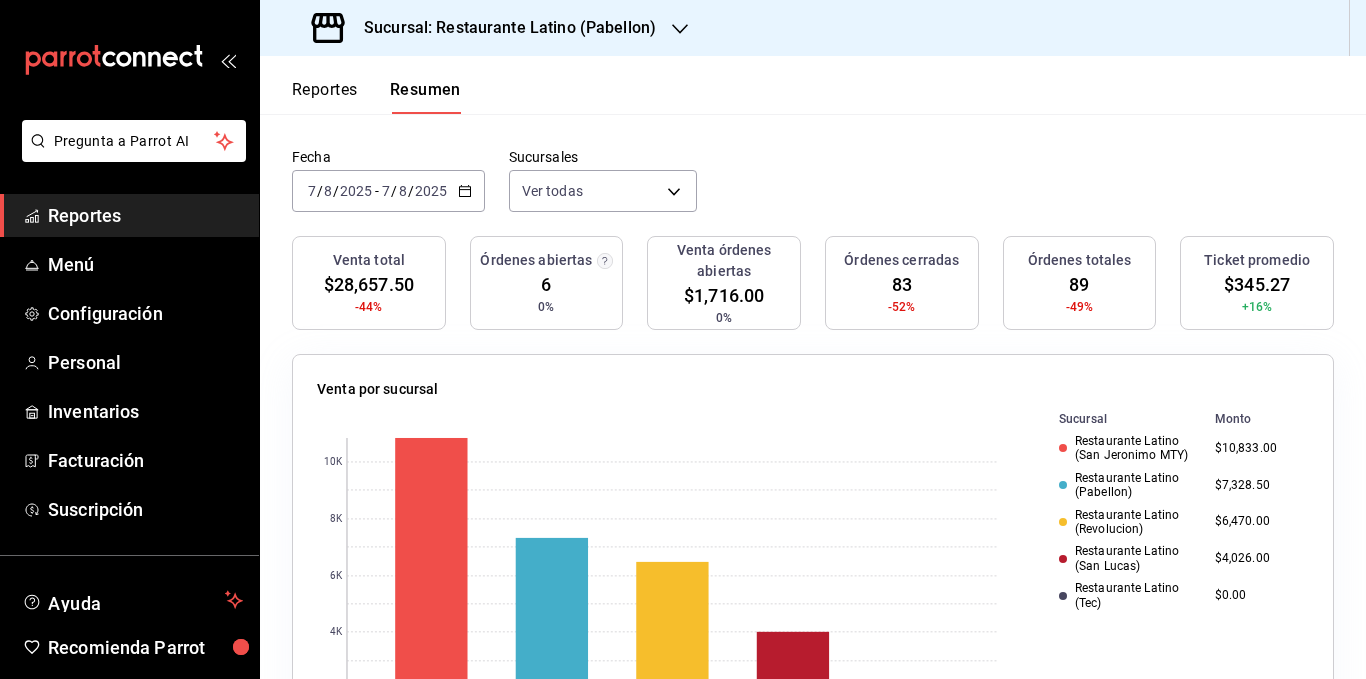 scroll, scrollTop: 0, scrollLeft: 0, axis: both 